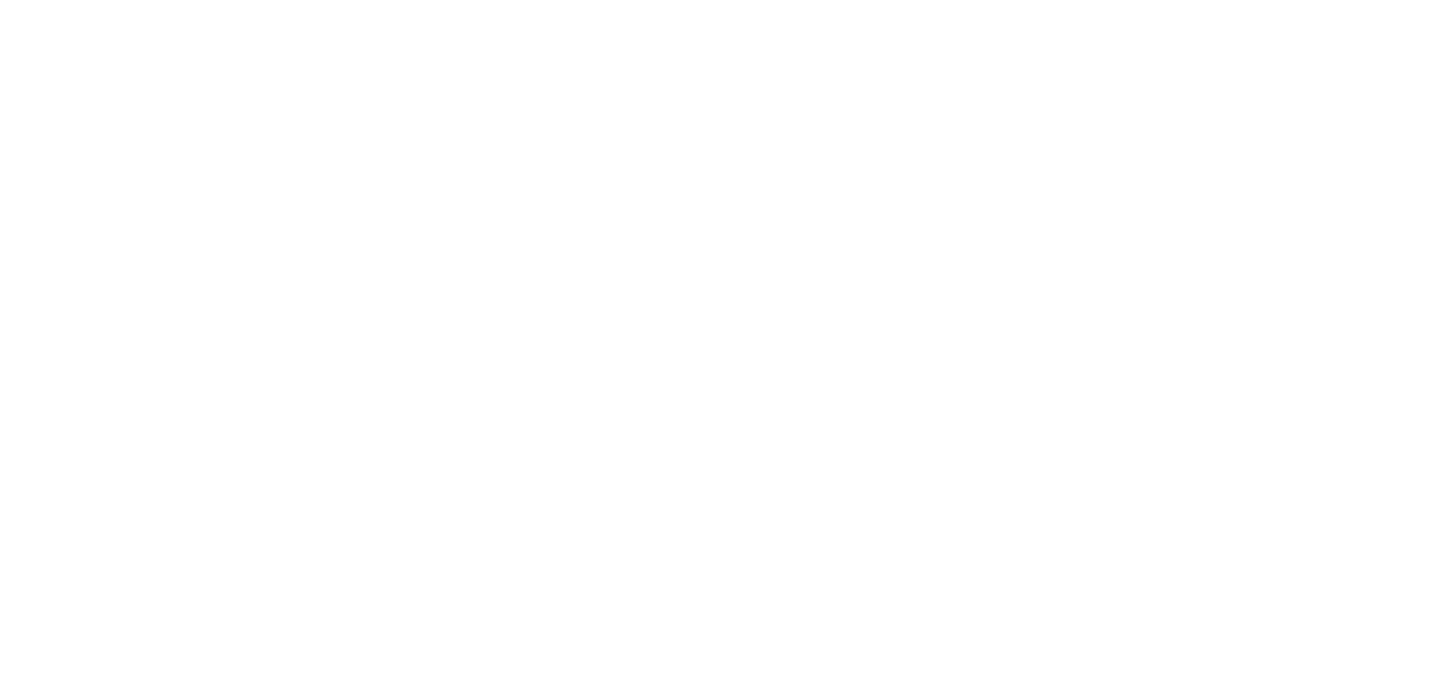scroll, scrollTop: 0, scrollLeft: 0, axis: both 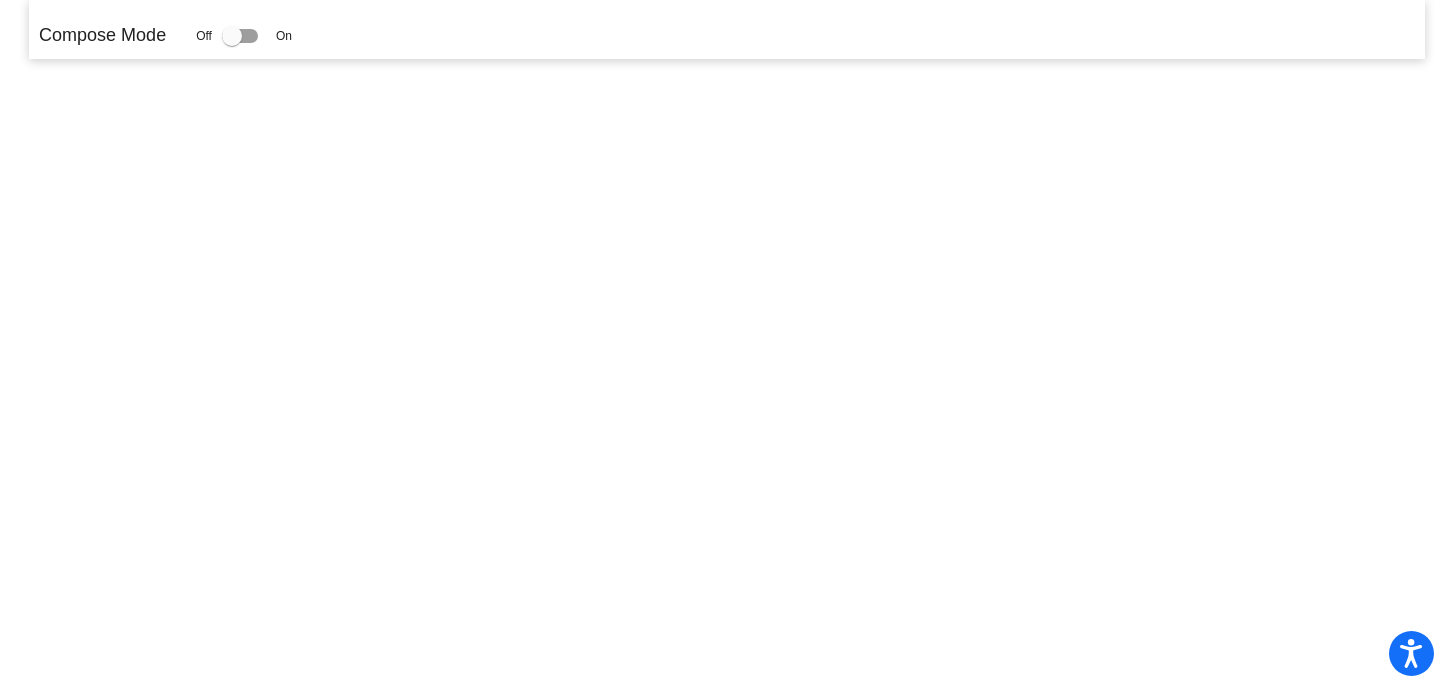 click 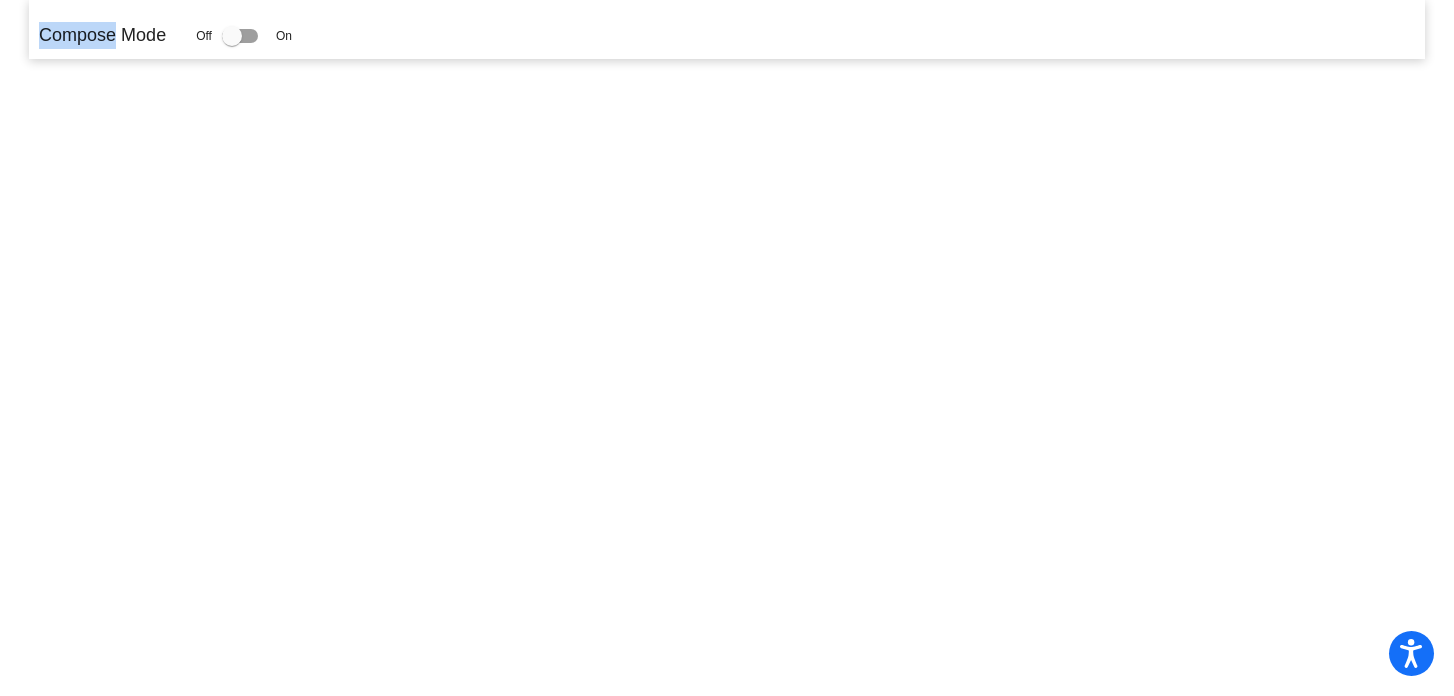 click 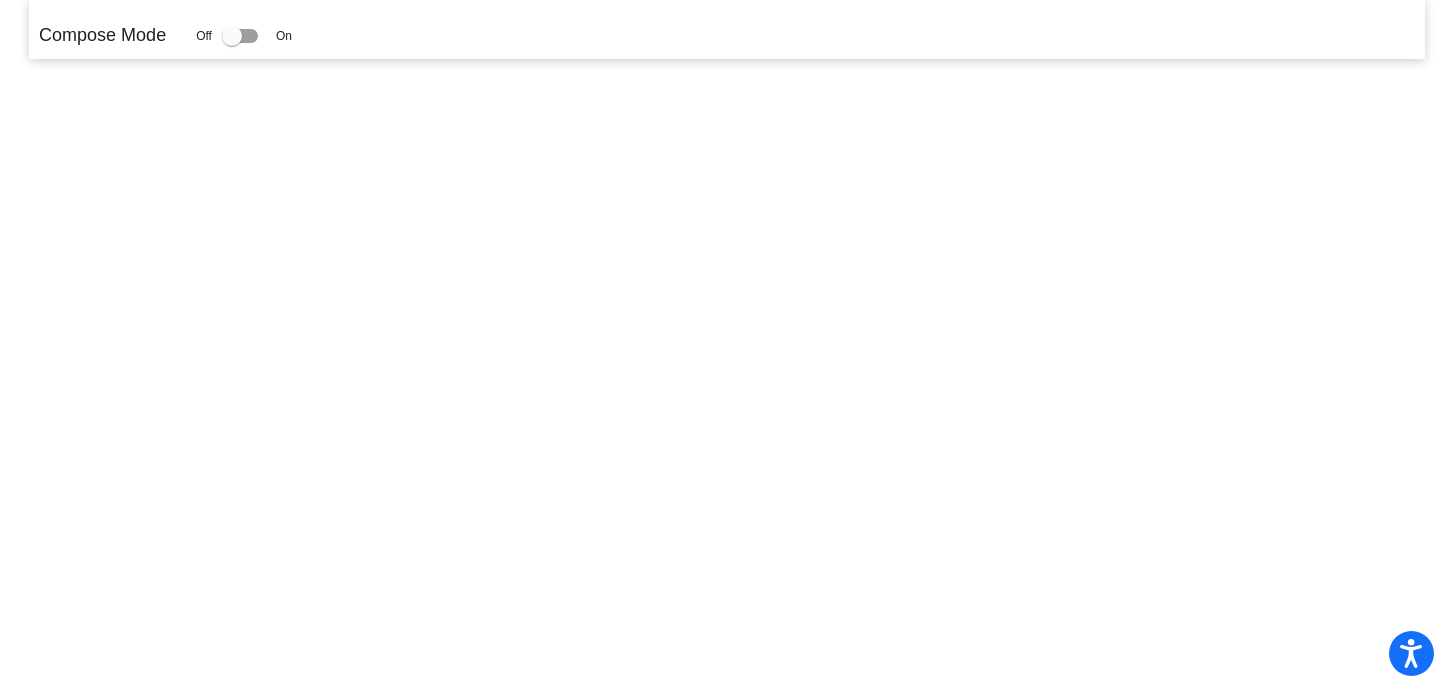click 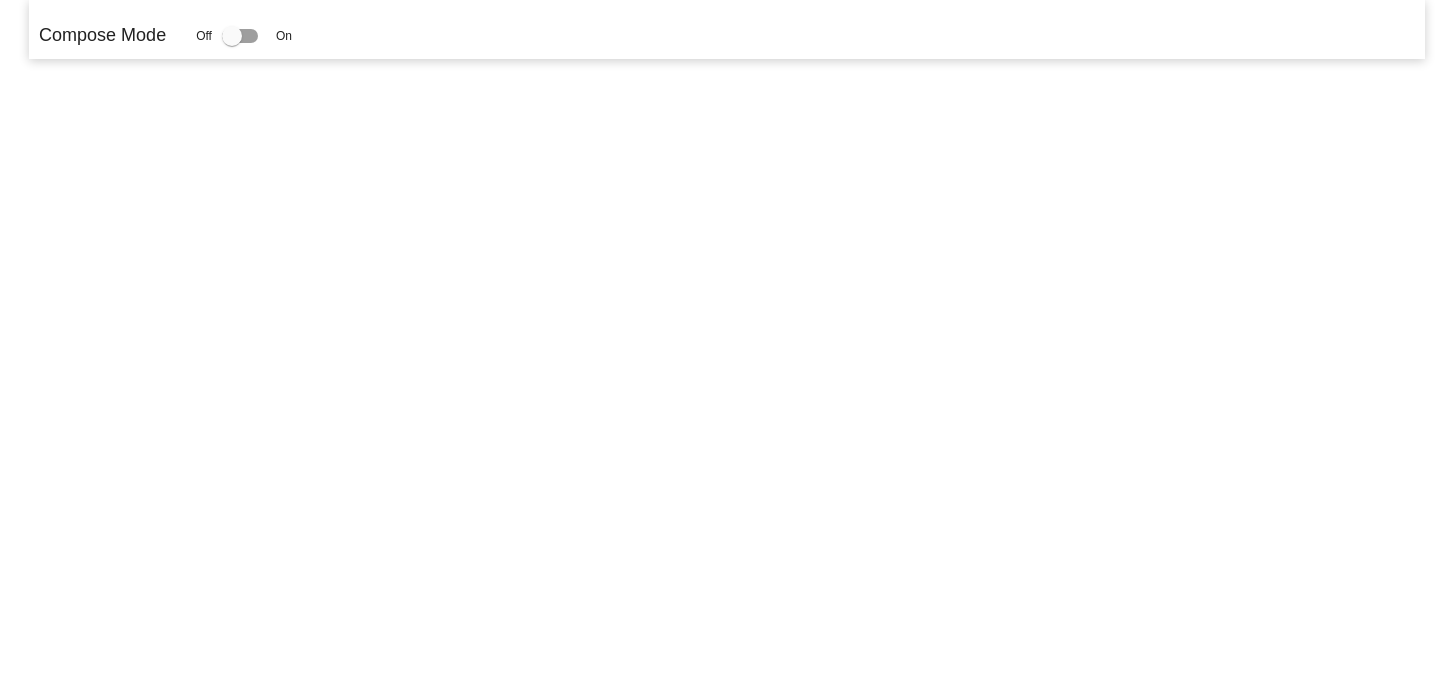 scroll, scrollTop: 0, scrollLeft: 0, axis: both 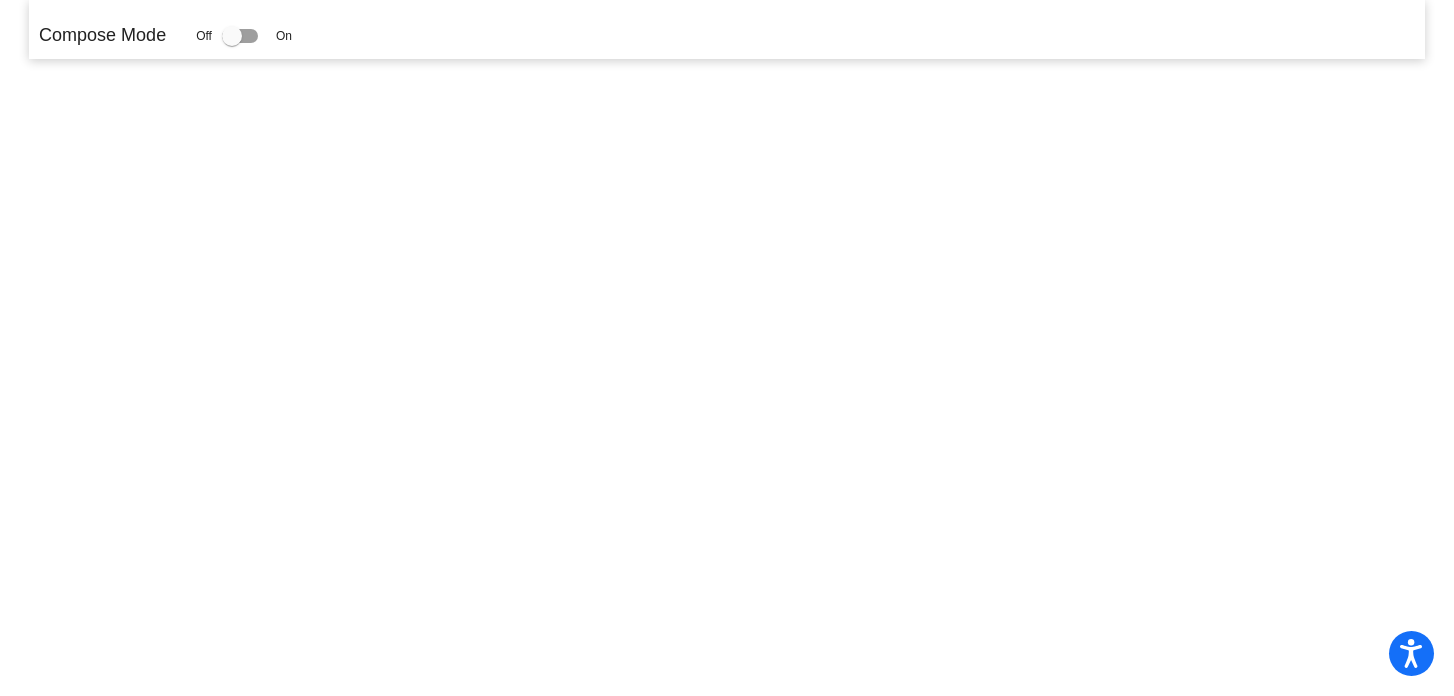 click 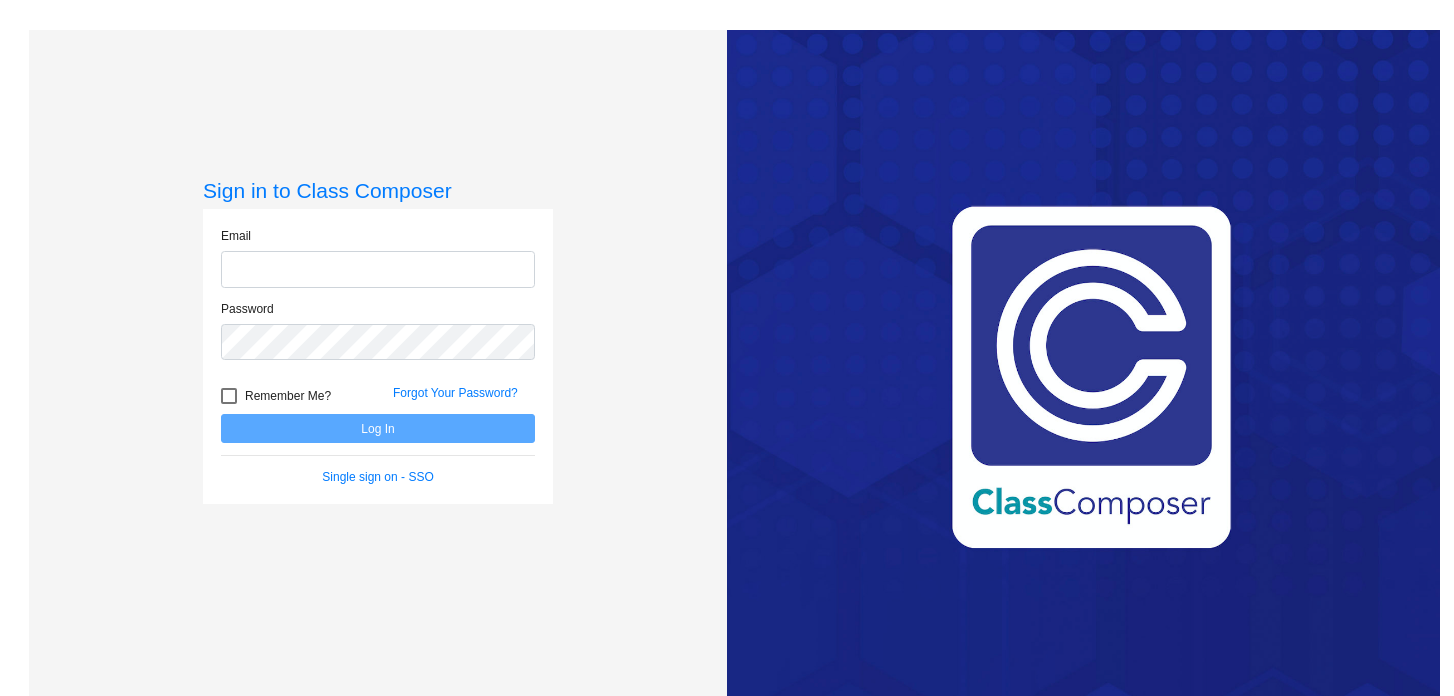 scroll, scrollTop: 0, scrollLeft: 0, axis: both 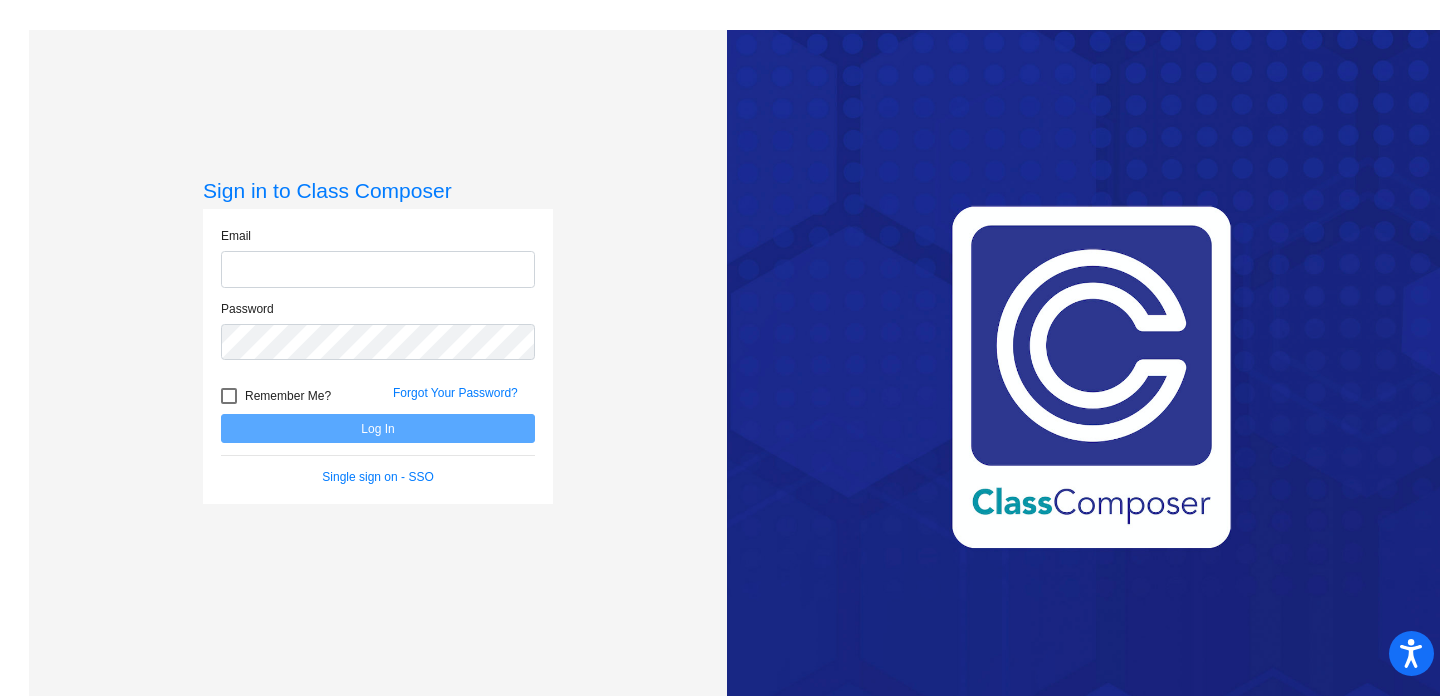 type on "[FIRST].[LAST]@[DOMAIN]" 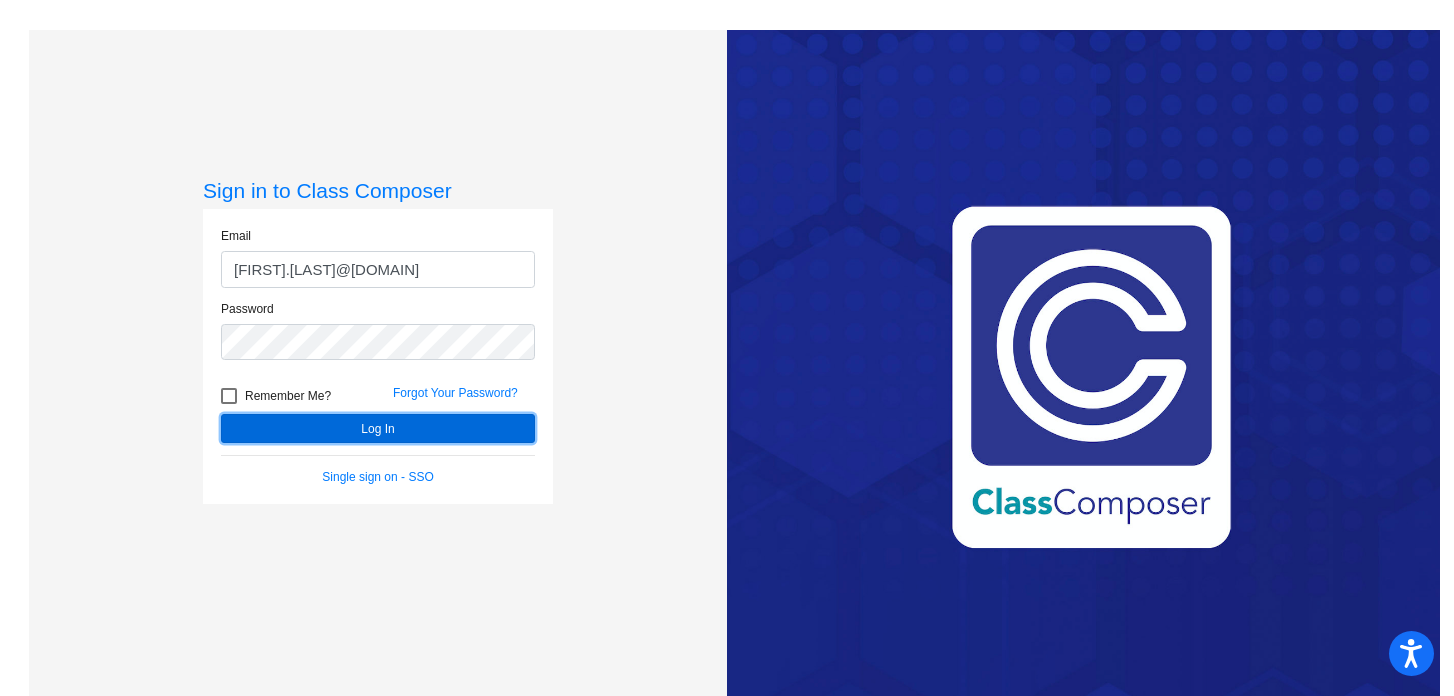 click on "Log In" 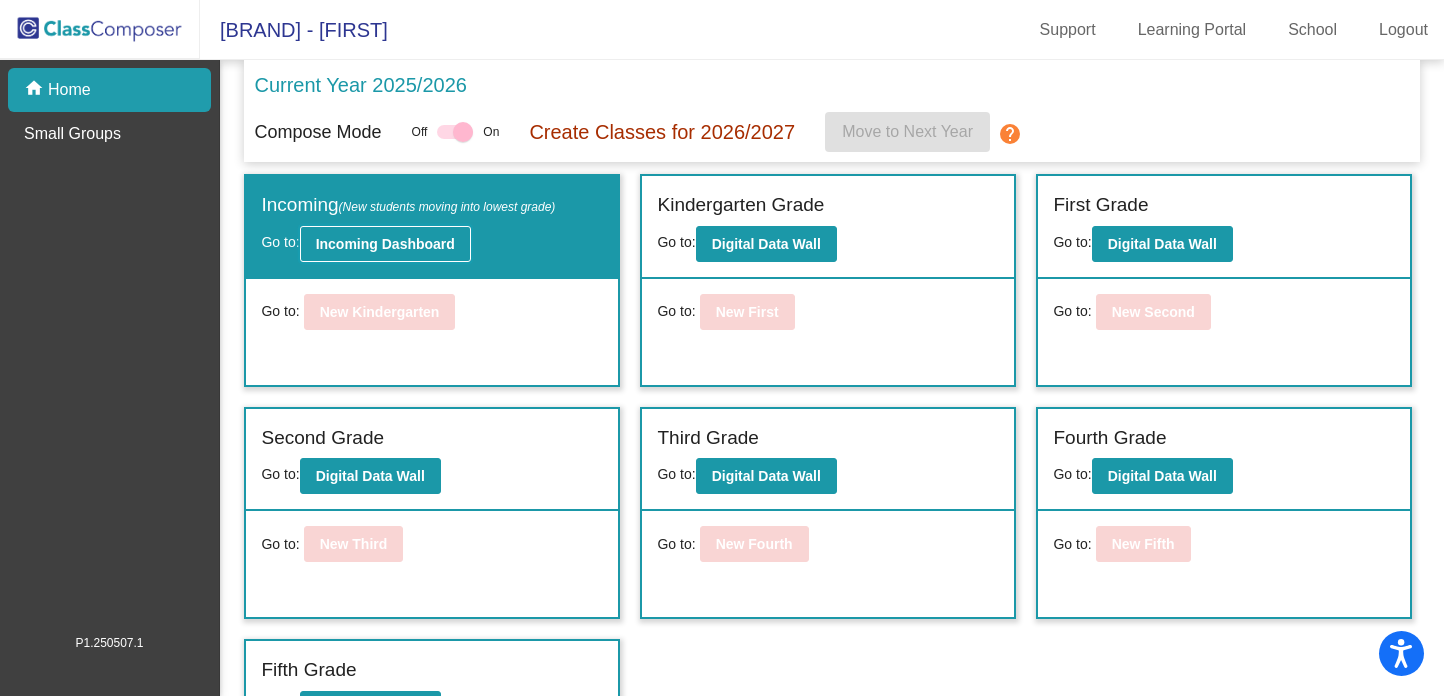 click on "Incoming Dashboard" 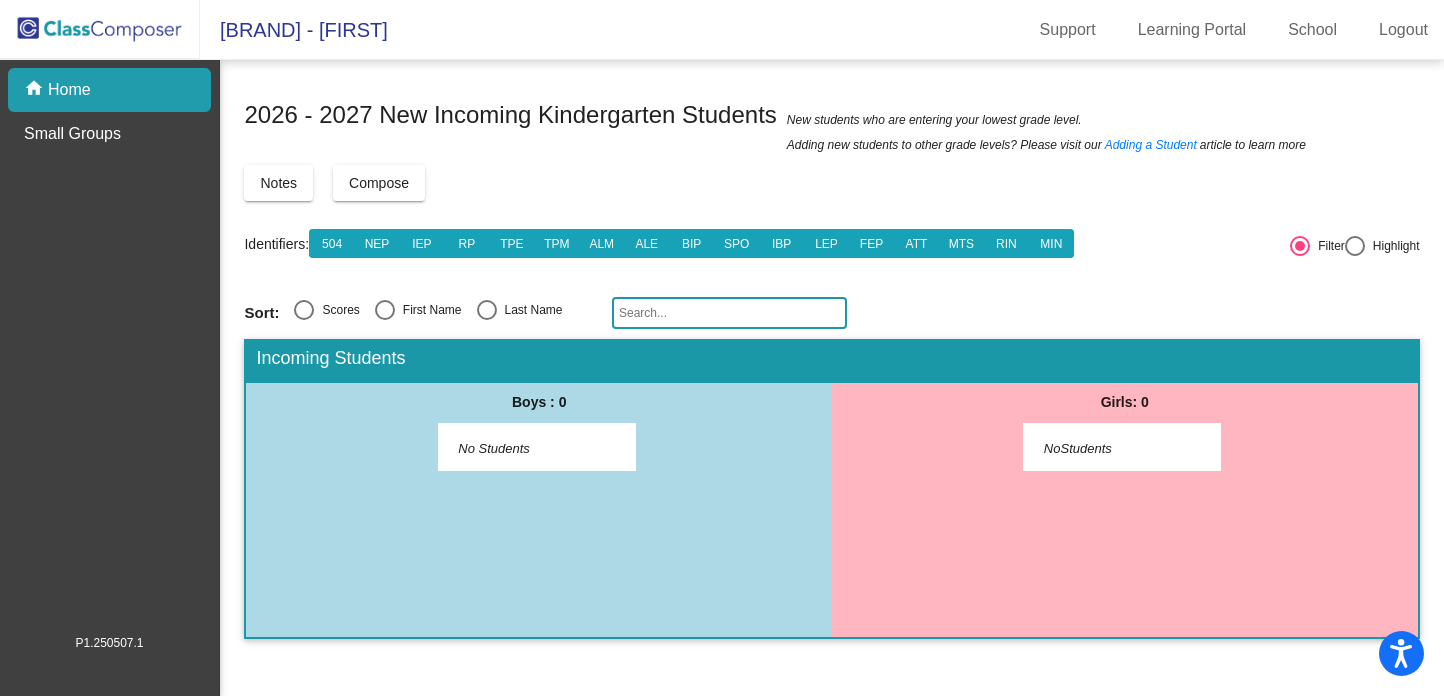 scroll, scrollTop: 0, scrollLeft: 0, axis: both 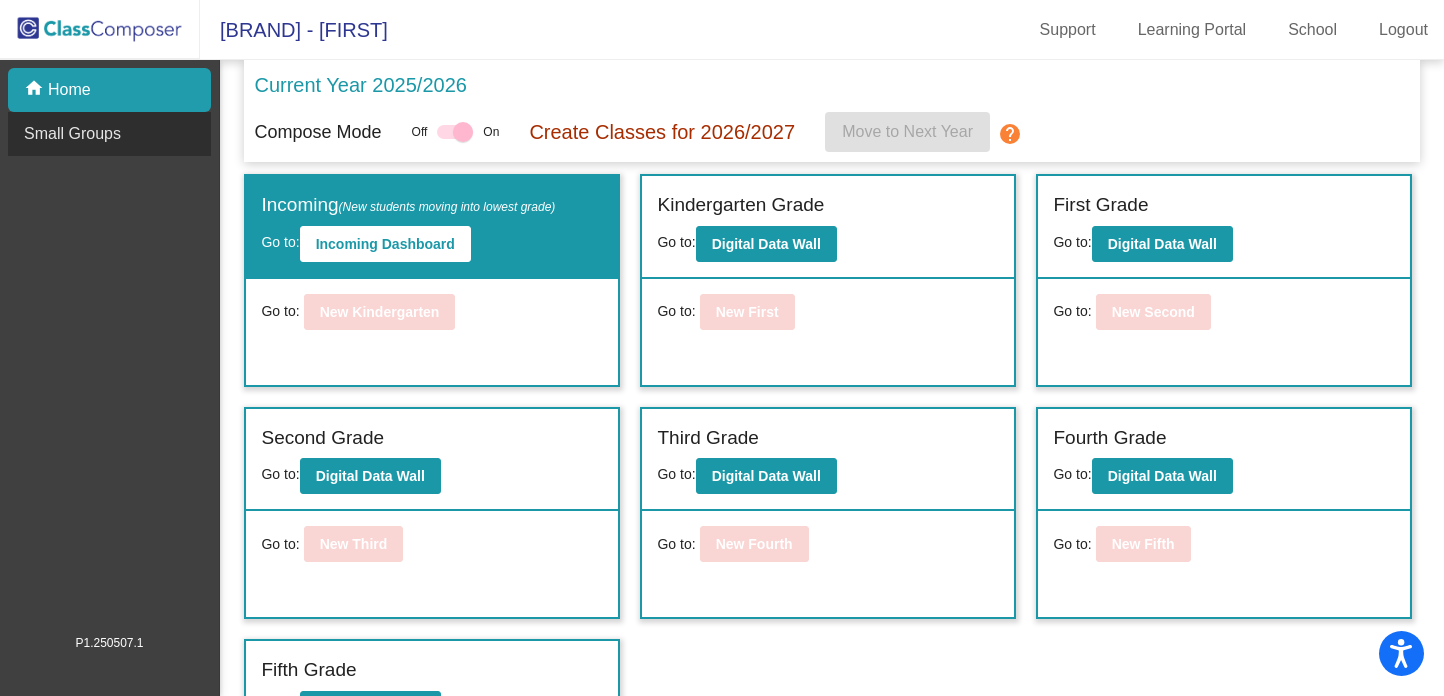 click on "Small Groups" 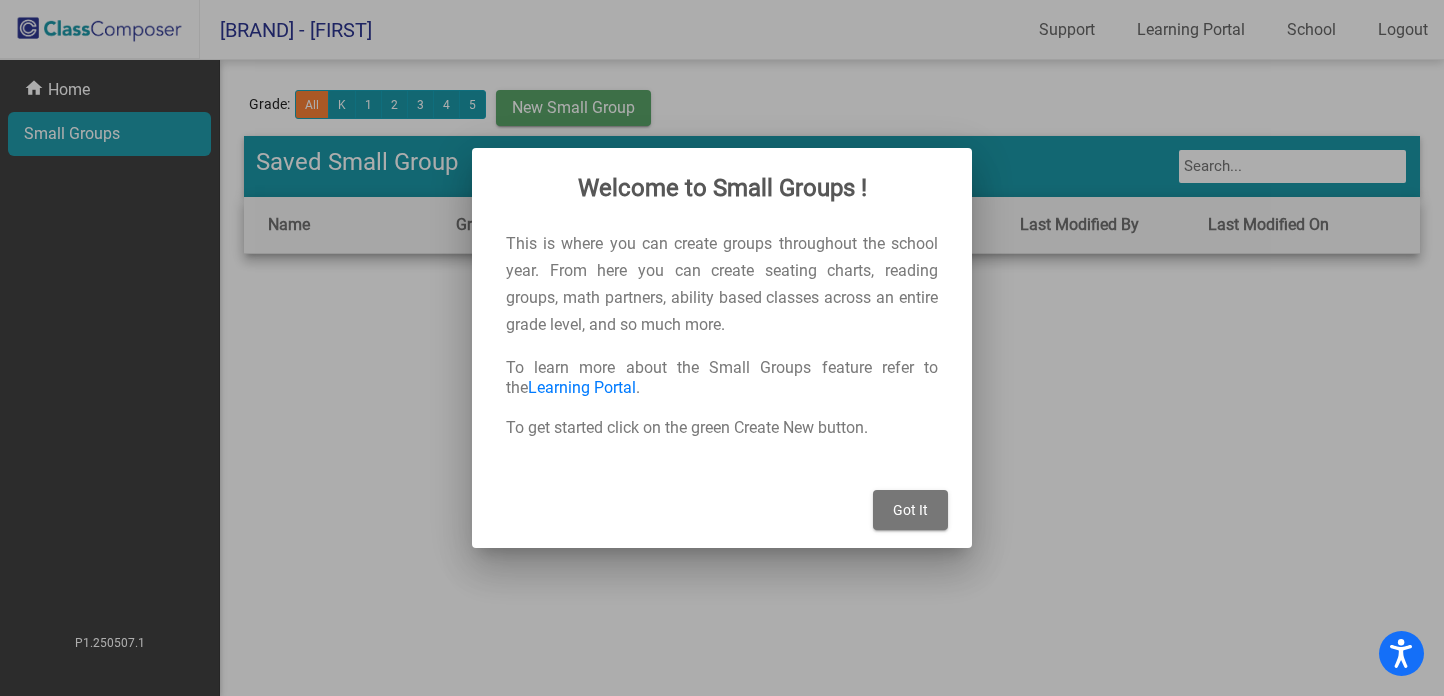 click on "Welcome to Small Groups !  This is where you can create groups throughout the school year. From here you can create seating charts, reading groups, math partners, ability based classes across an entire grade level, and so much more.   To learn more about the Small Groups feature refer to the  Learning Portal .  To get started click on the green Create New button. Got It" at bounding box center [722, 348] 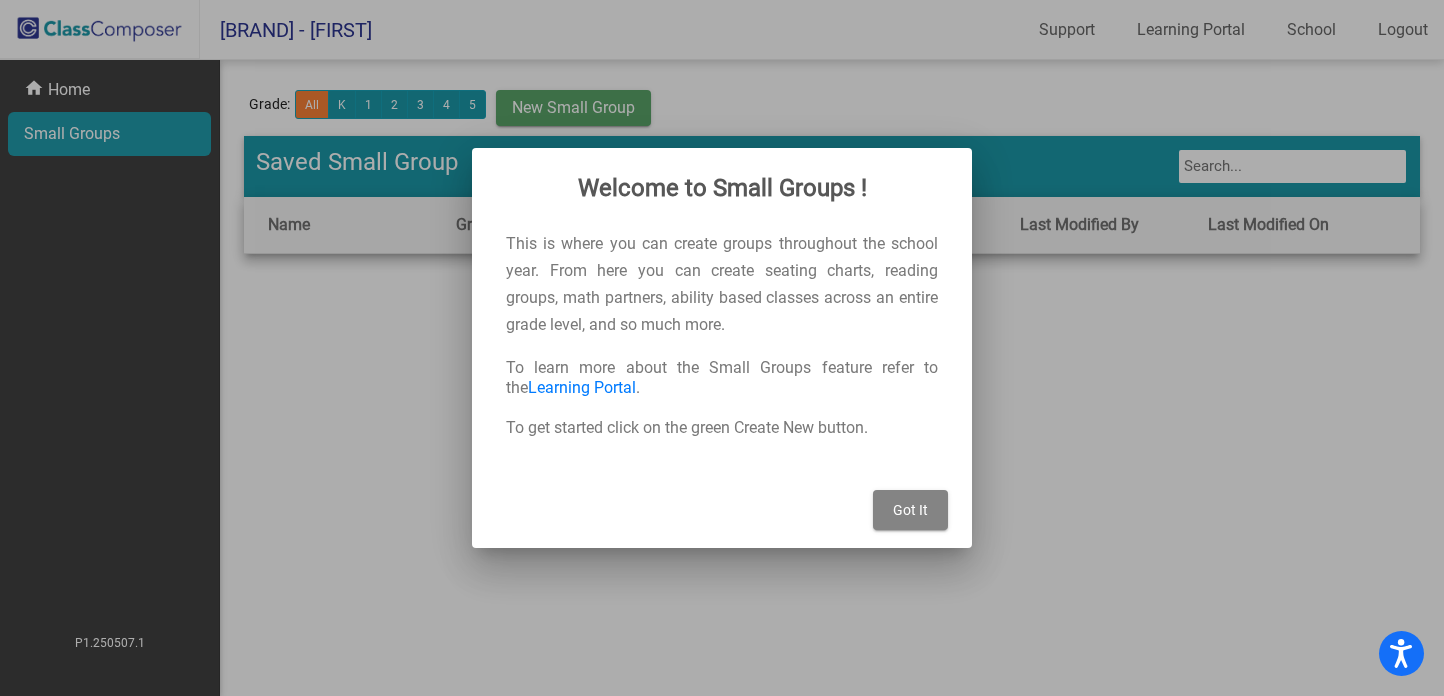 scroll, scrollTop: 0, scrollLeft: 0, axis: both 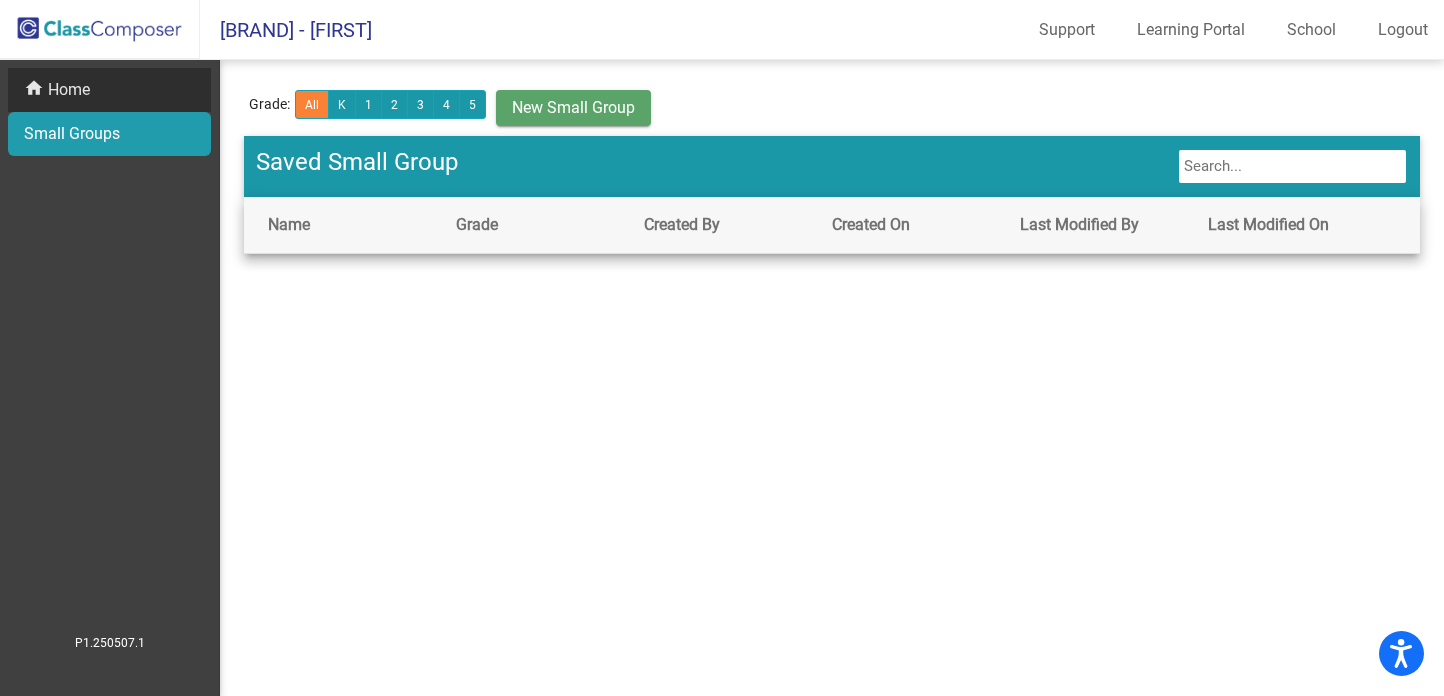 click on "home Home" 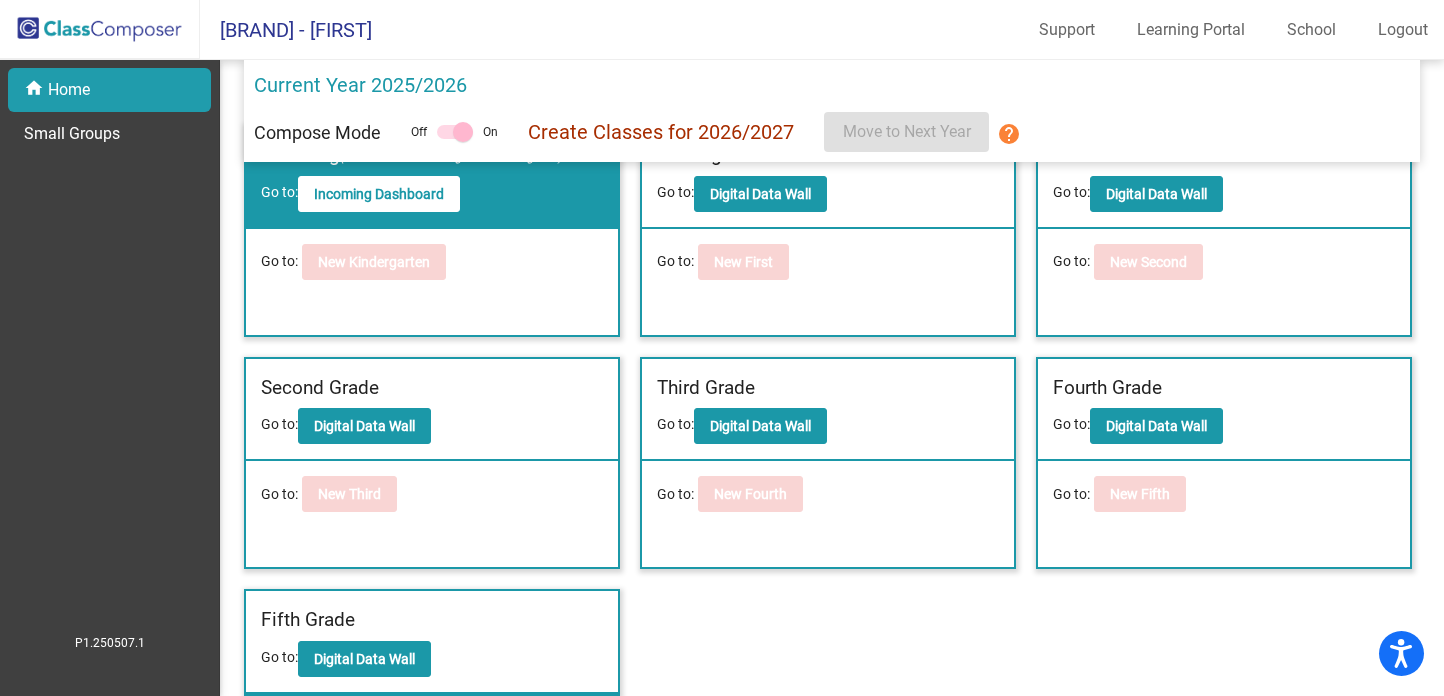 scroll, scrollTop: 0, scrollLeft: 0, axis: both 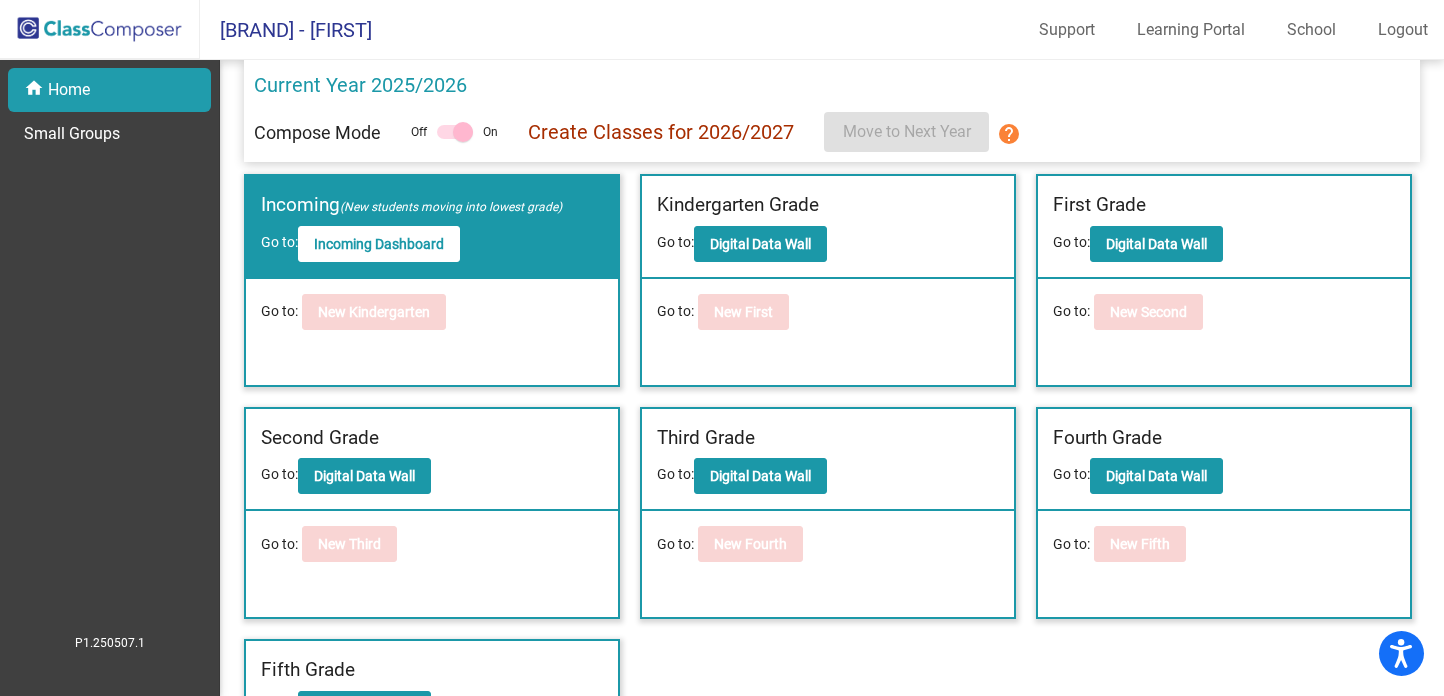 click on "Create Classes for 2026/2027" 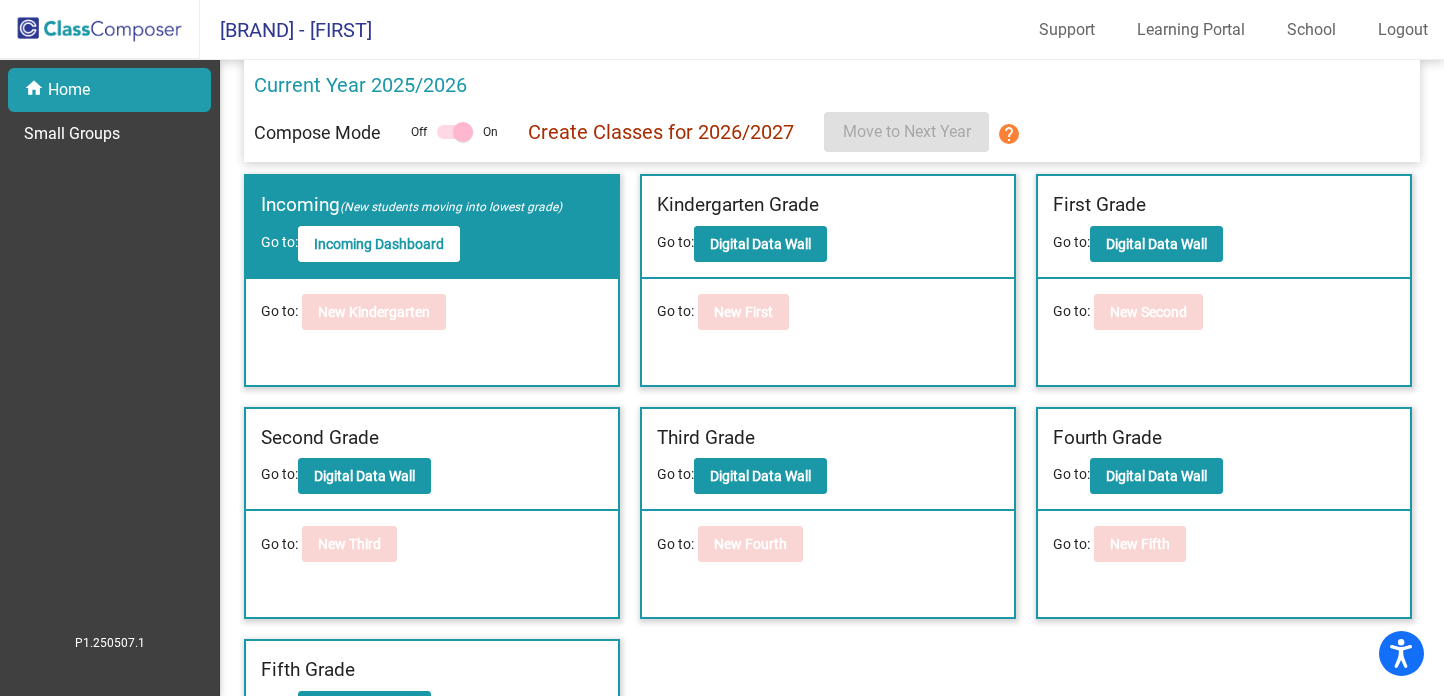 click on "Current Year 2025/2026" 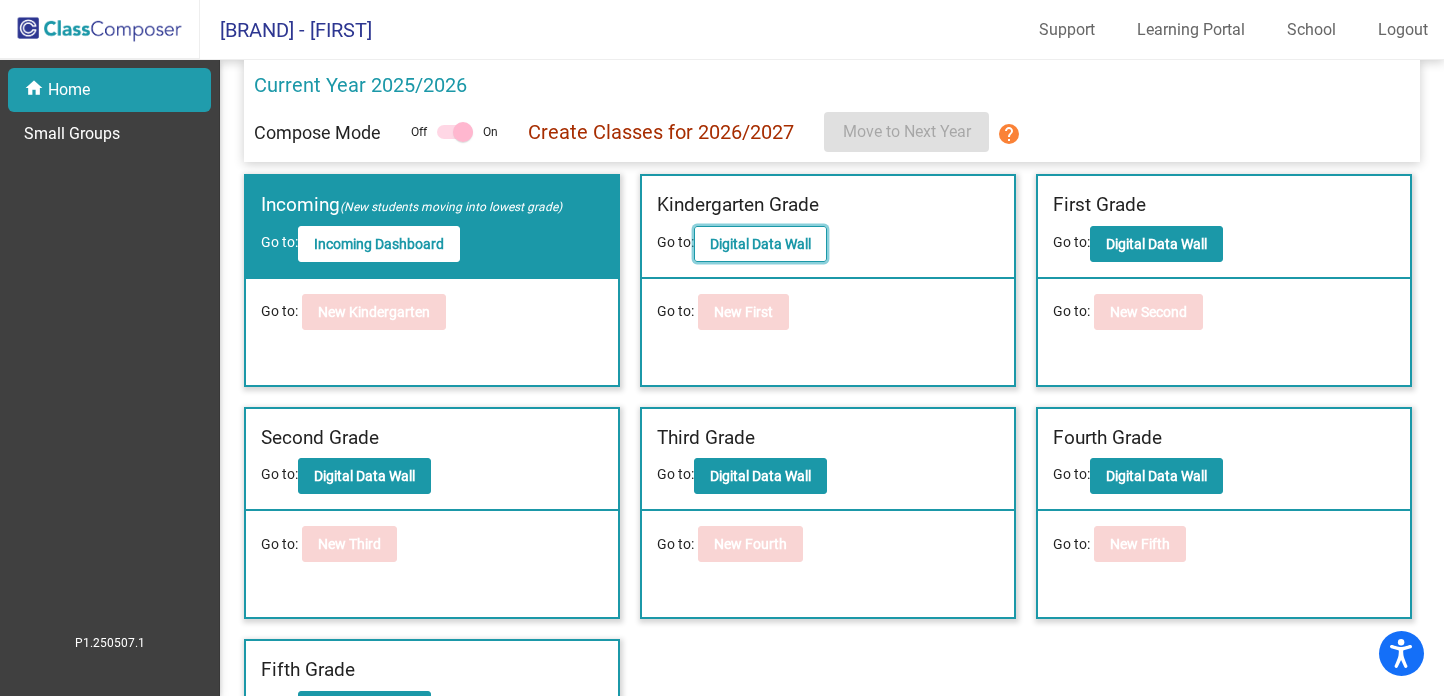 click on "Digital Data Wall" 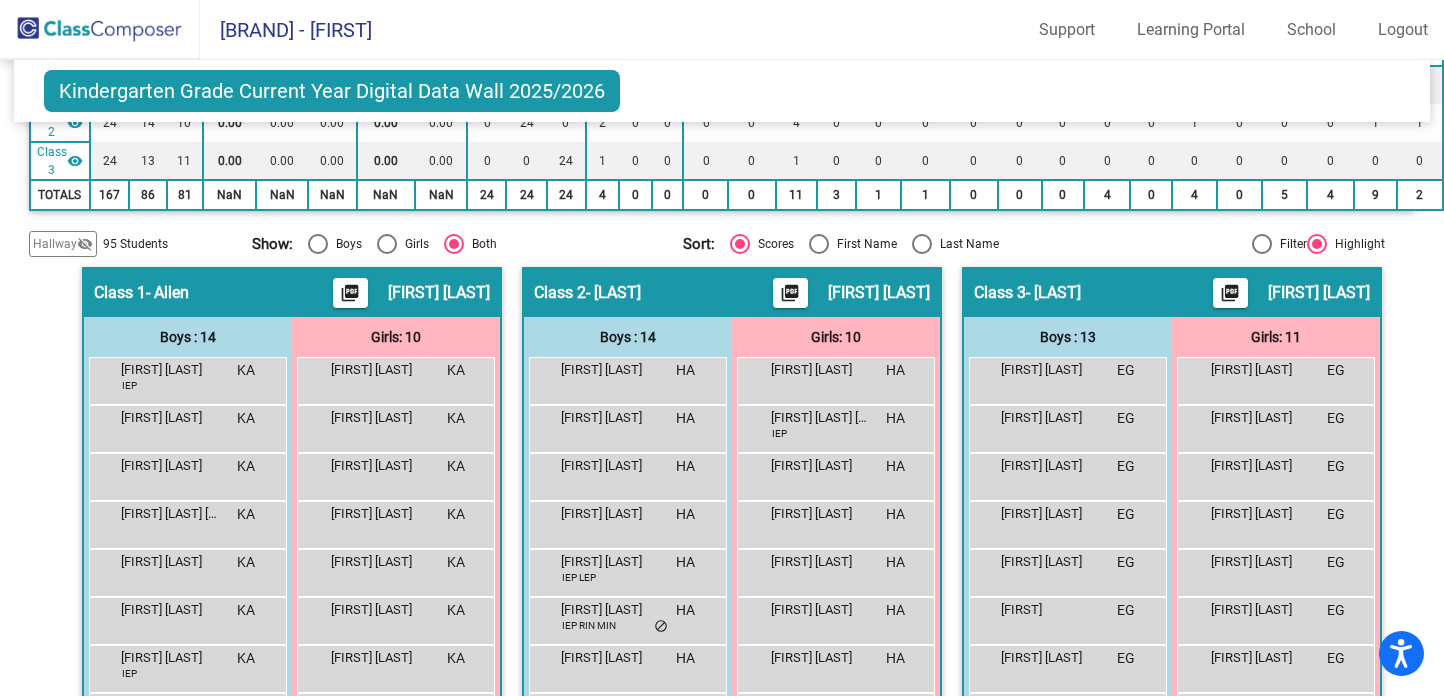 scroll, scrollTop: 257, scrollLeft: 0, axis: vertical 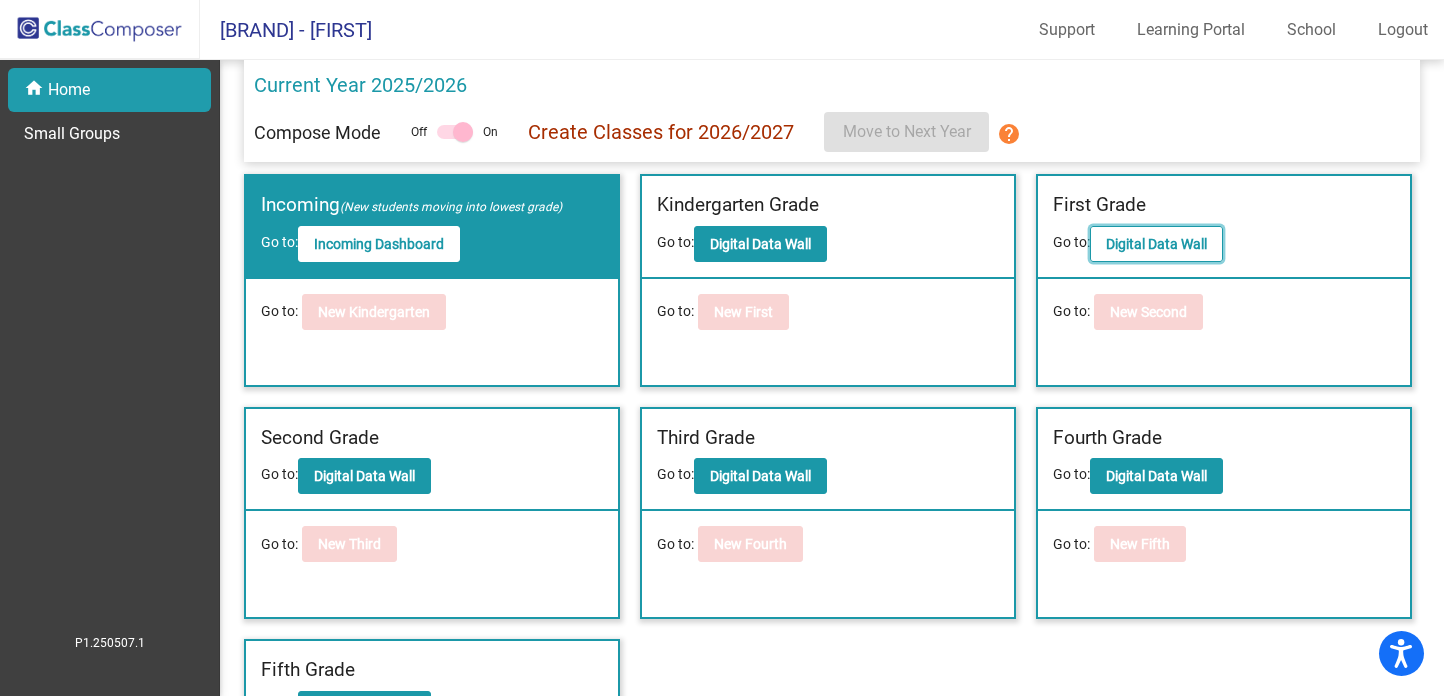 click on "Digital Data Wall" 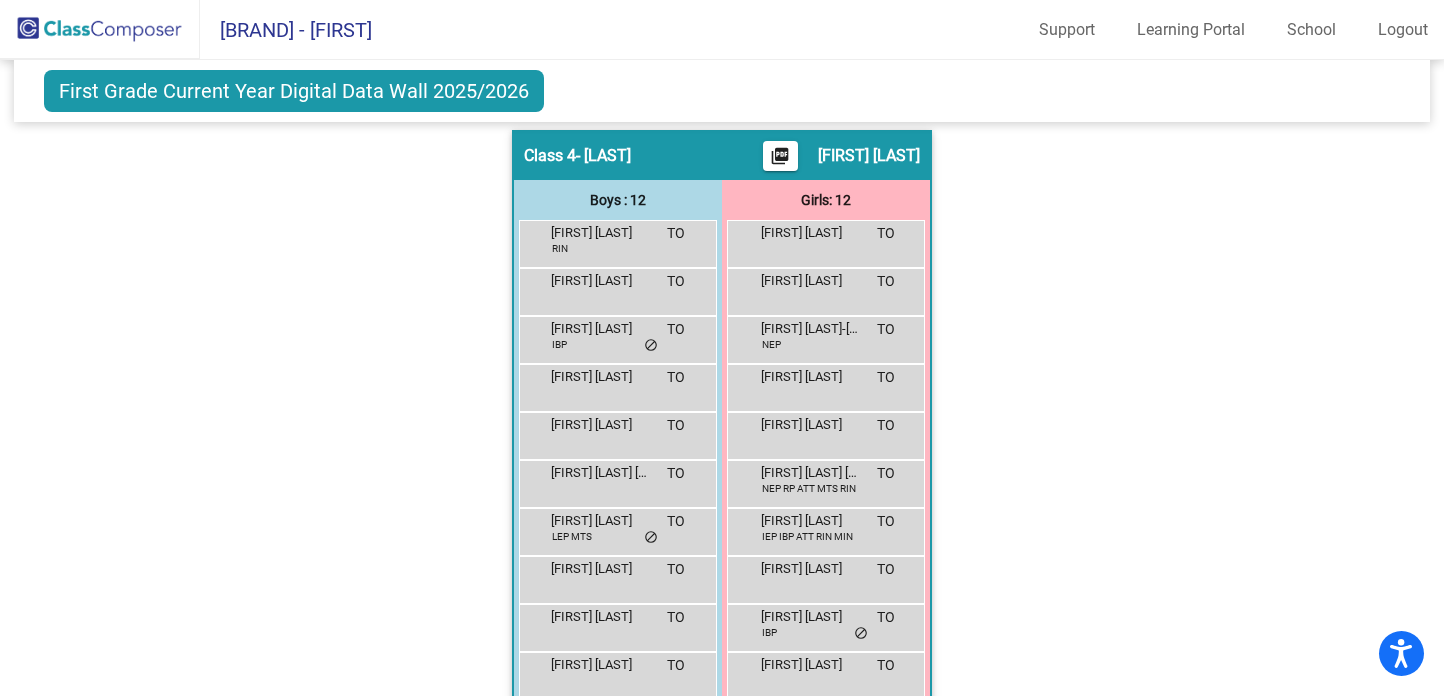 scroll, scrollTop: 1124, scrollLeft: 0, axis: vertical 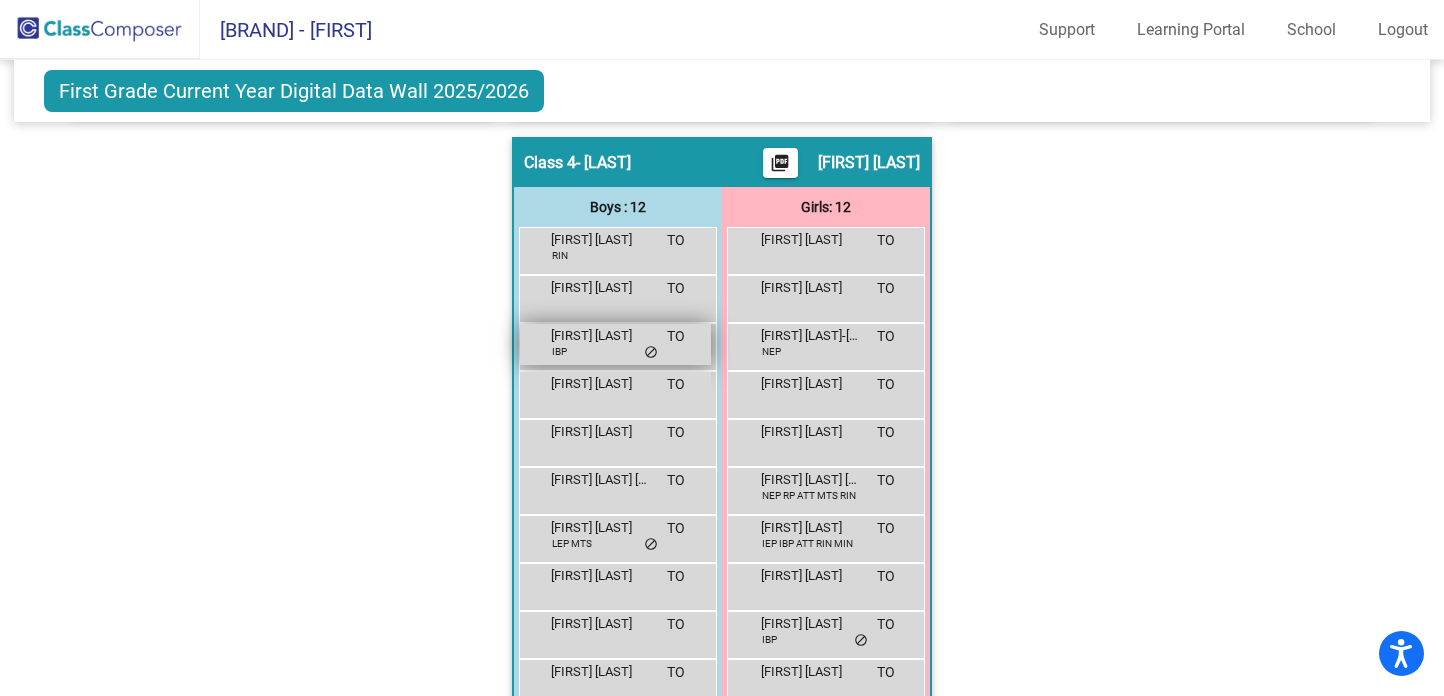 click on "[FIRST] [LAST] IBP TO lock do_not_disturb_alt" at bounding box center [615, 344] 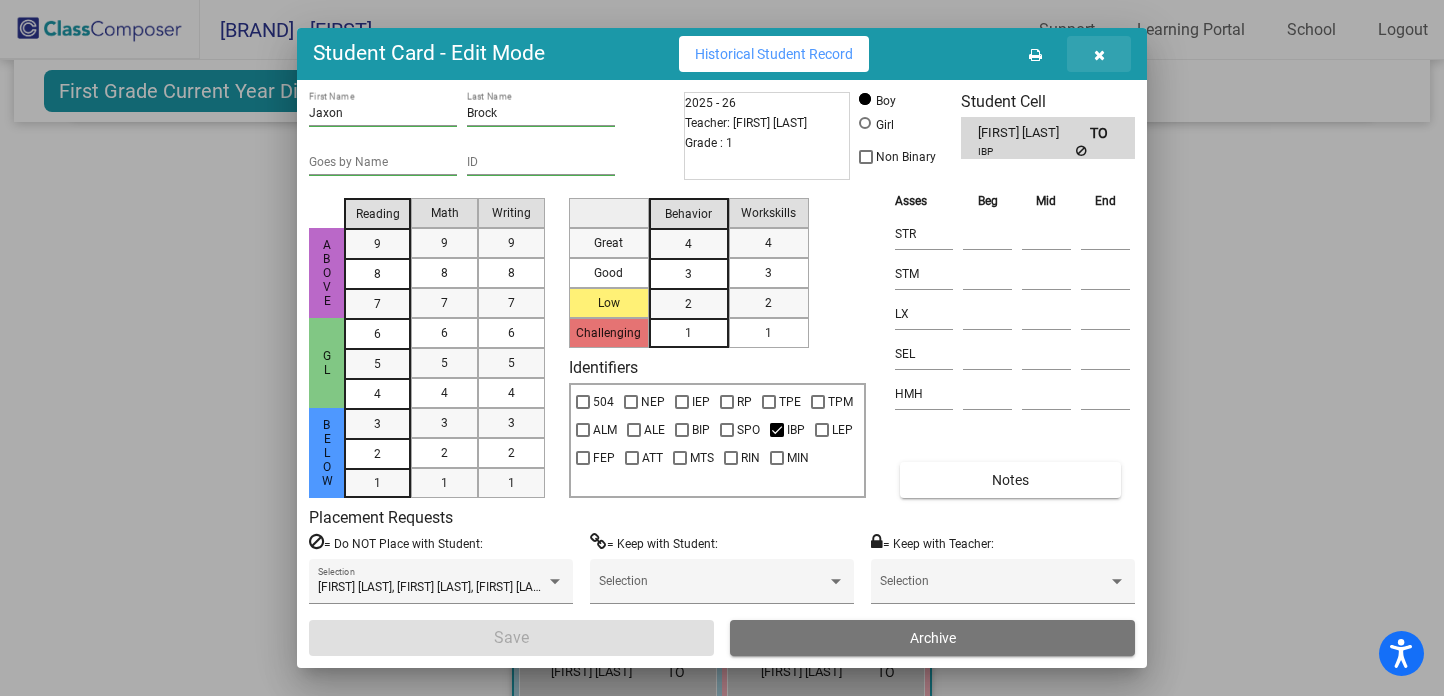 click at bounding box center [1099, 55] 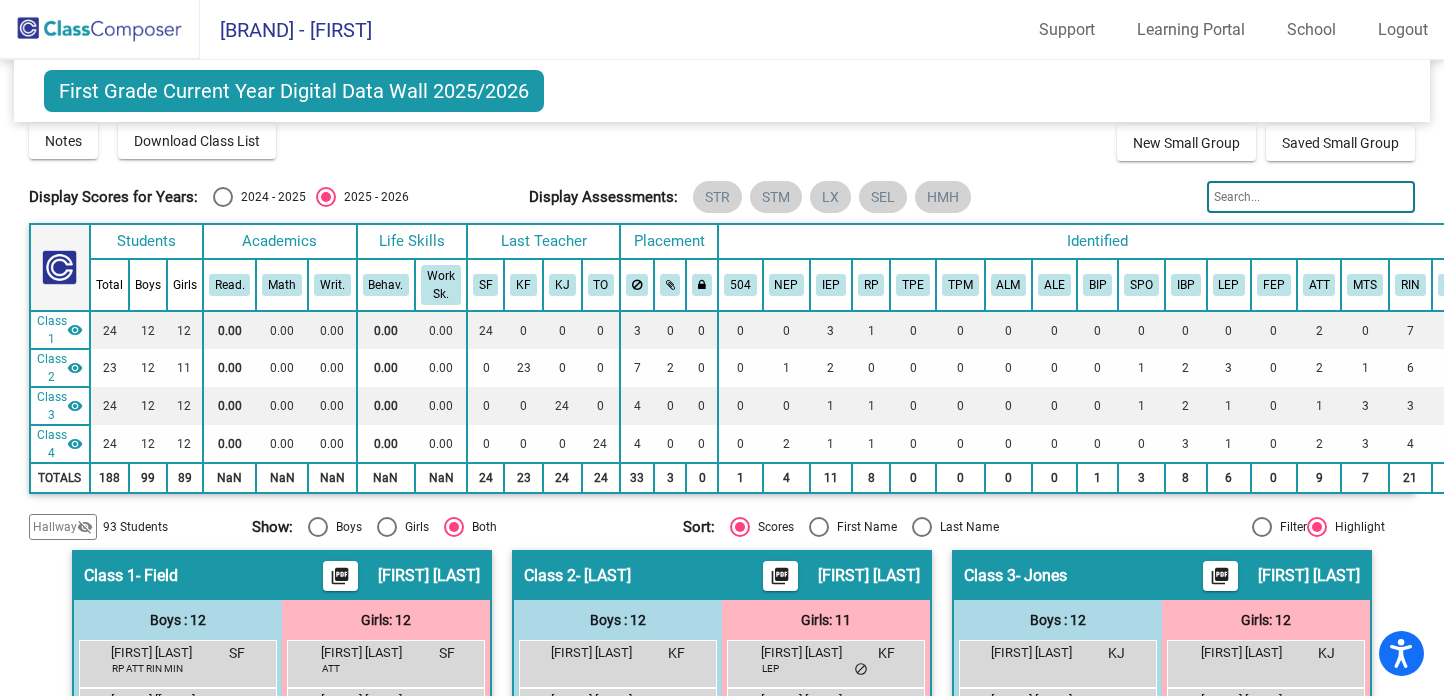 scroll, scrollTop: 0, scrollLeft: 0, axis: both 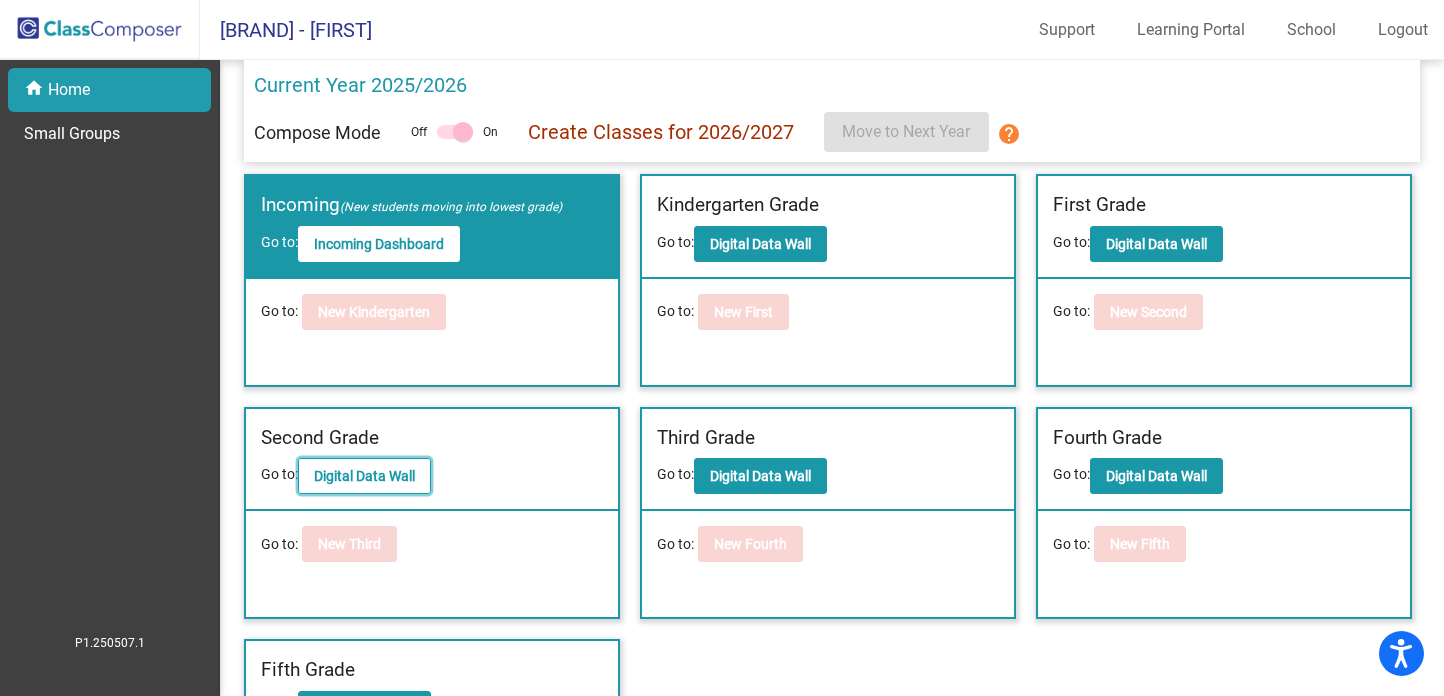 click on "Digital Data Wall" 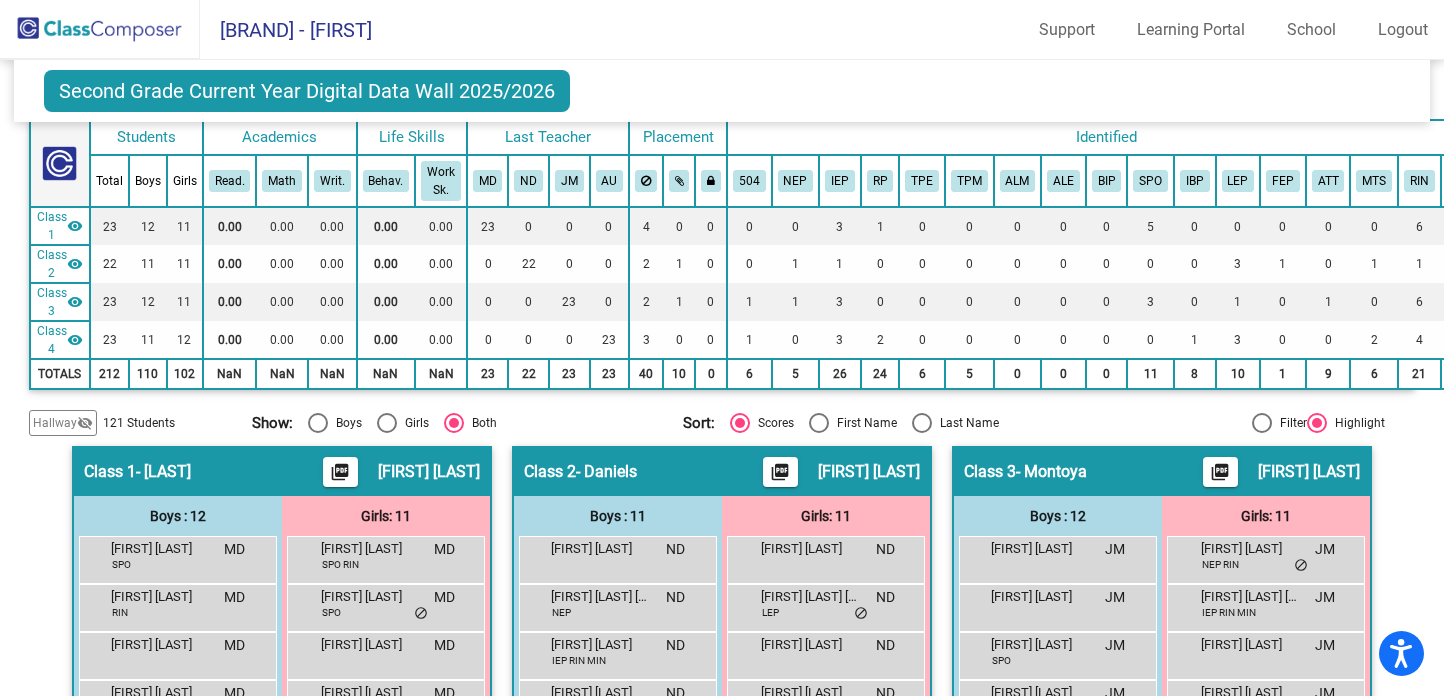 scroll, scrollTop: 118, scrollLeft: 0, axis: vertical 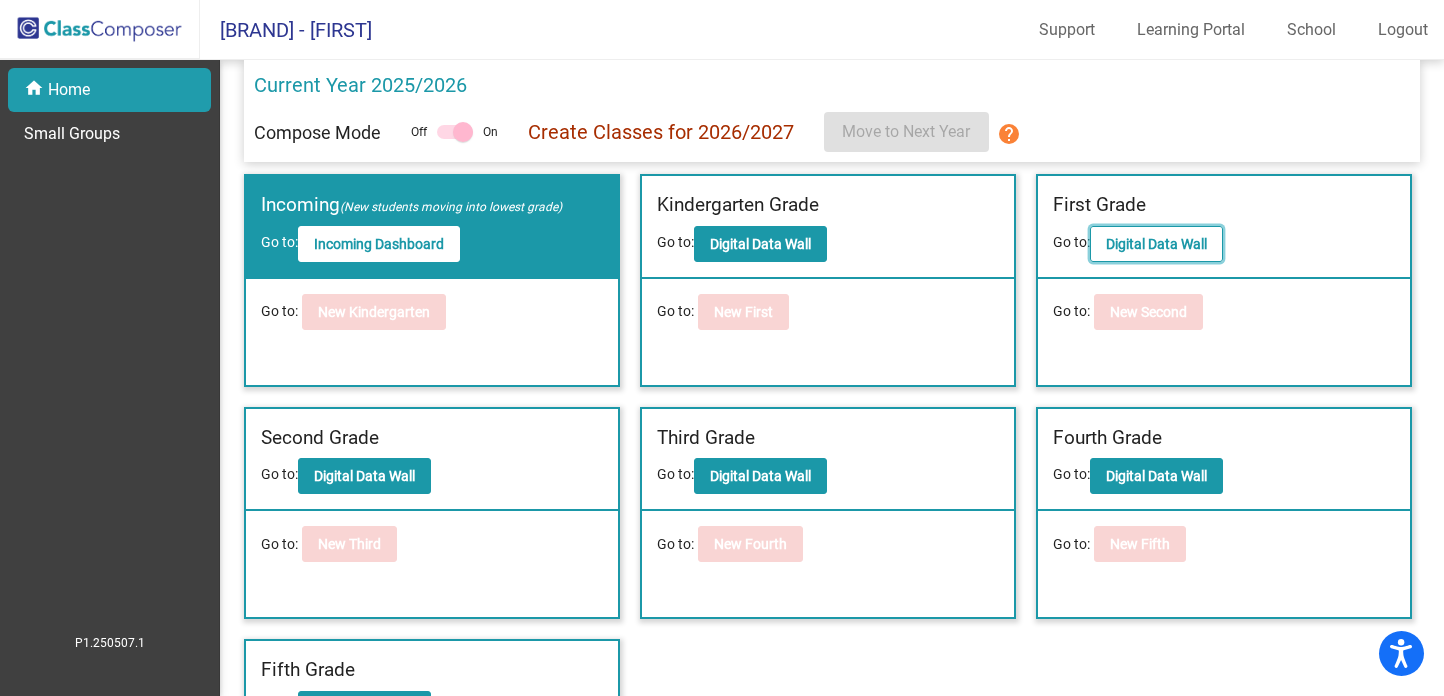 click on "Digital Data Wall" 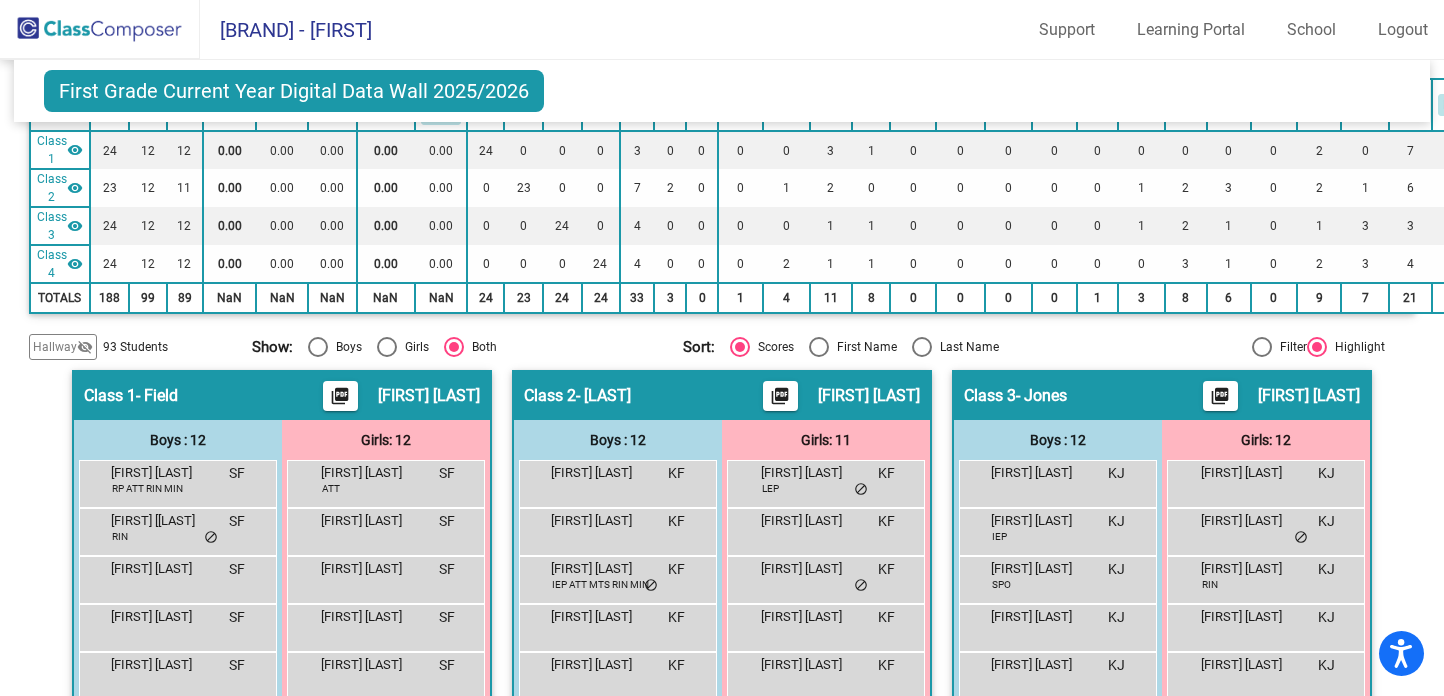 scroll, scrollTop: 0, scrollLeft: 0, axis: both 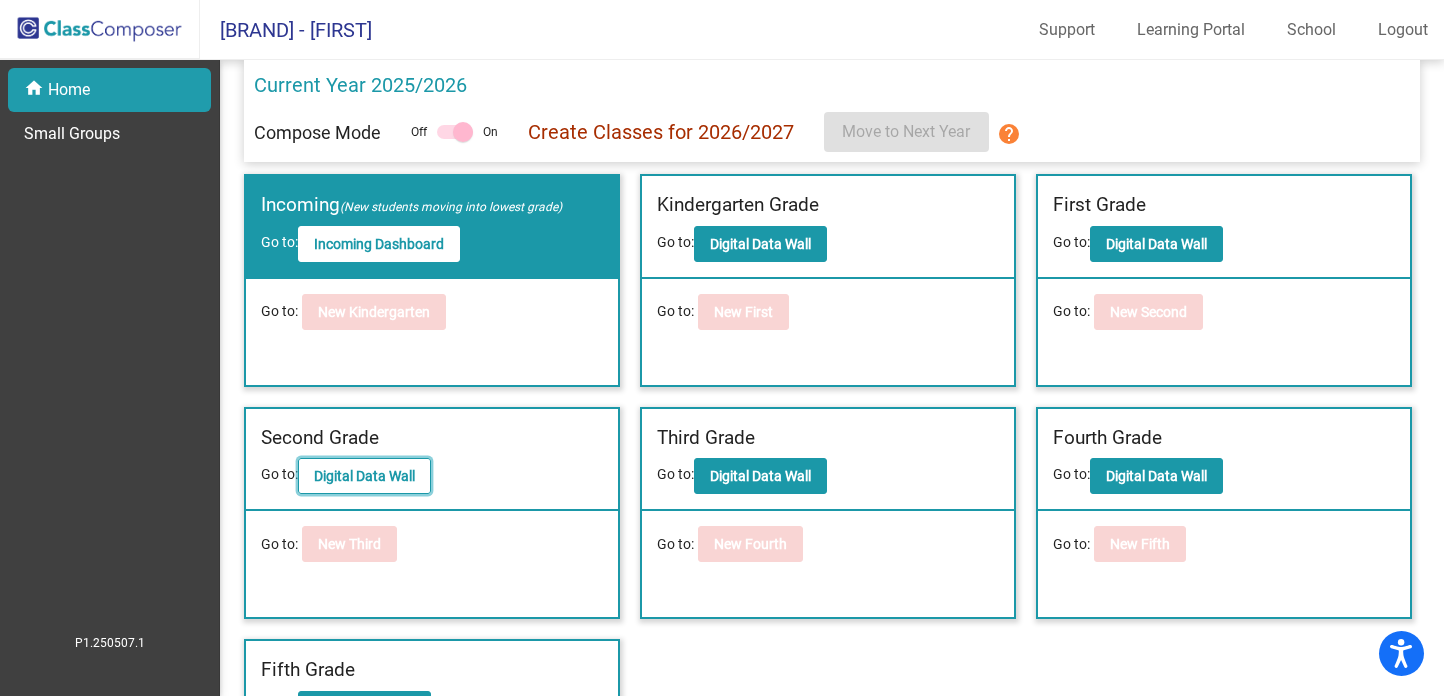 click on "Digital Data Wall" 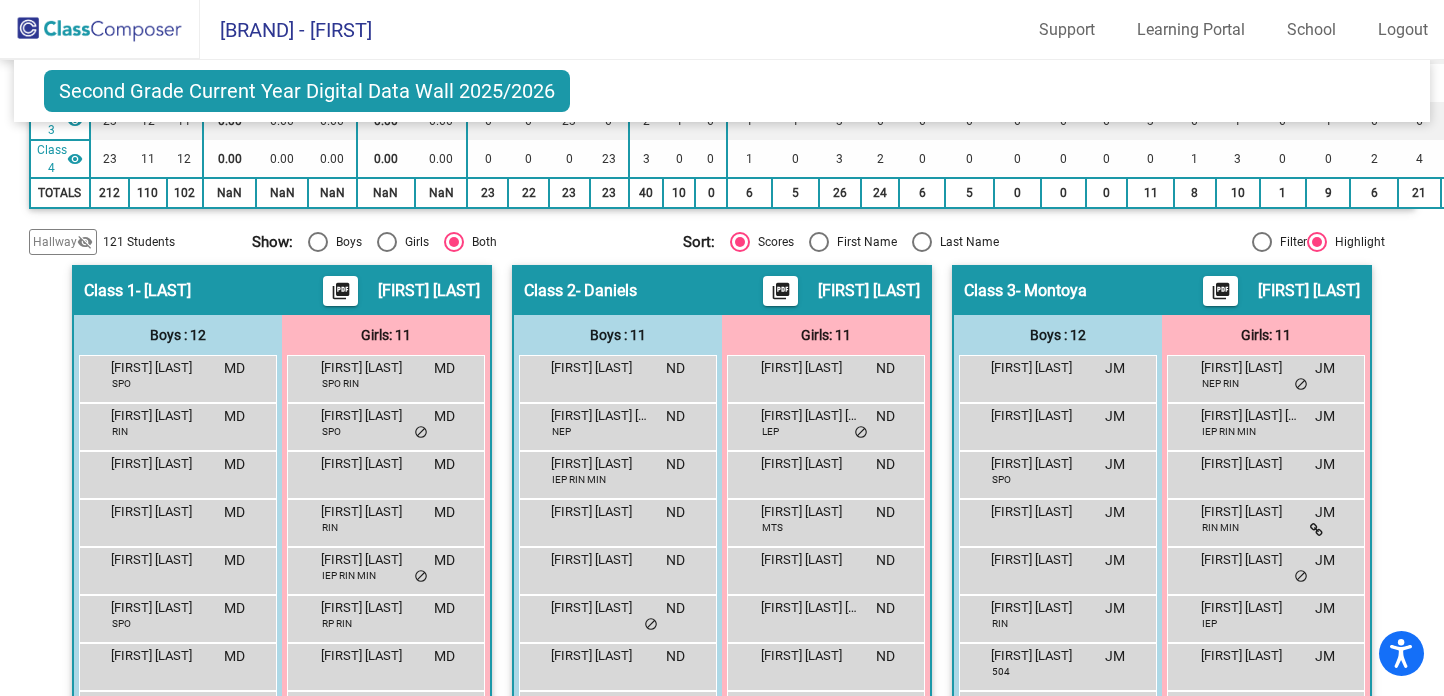 scroll, scrollTop: 294, scrollLeft: 0, axis: vertical 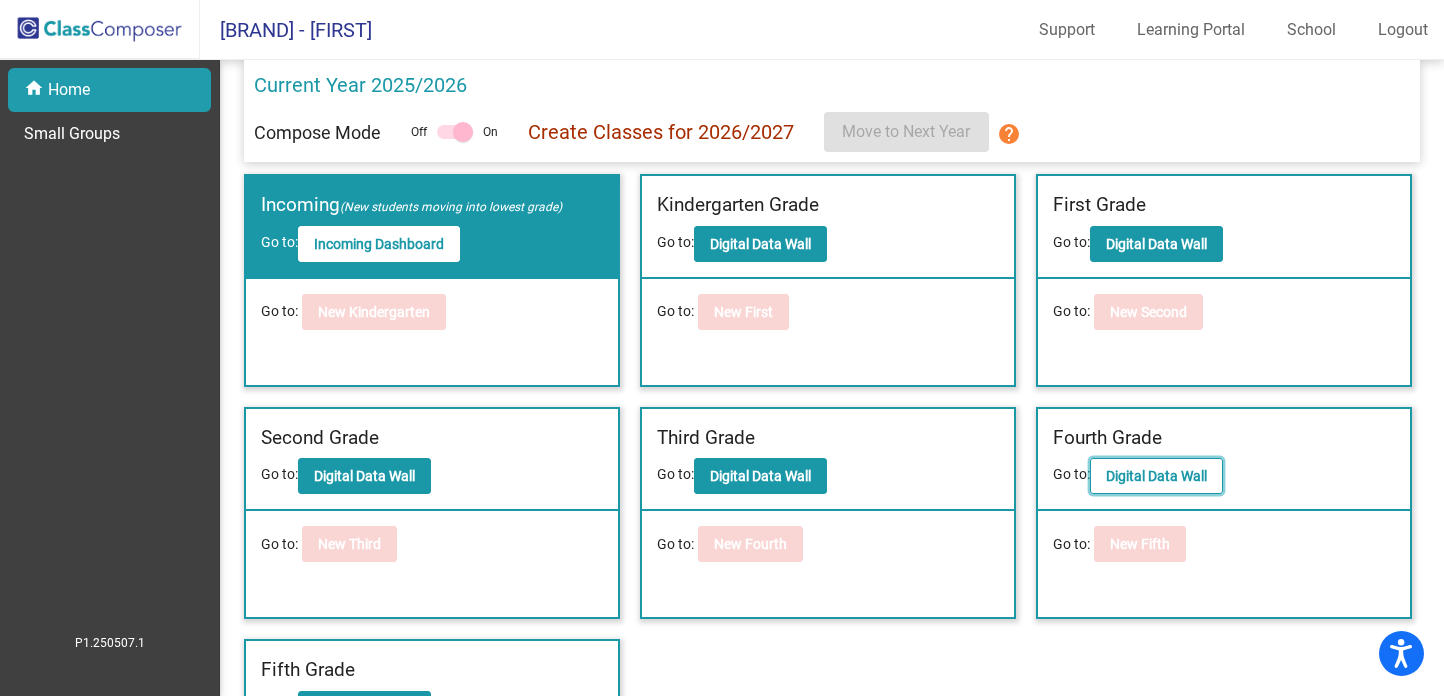 click on "Digital Data Wall" 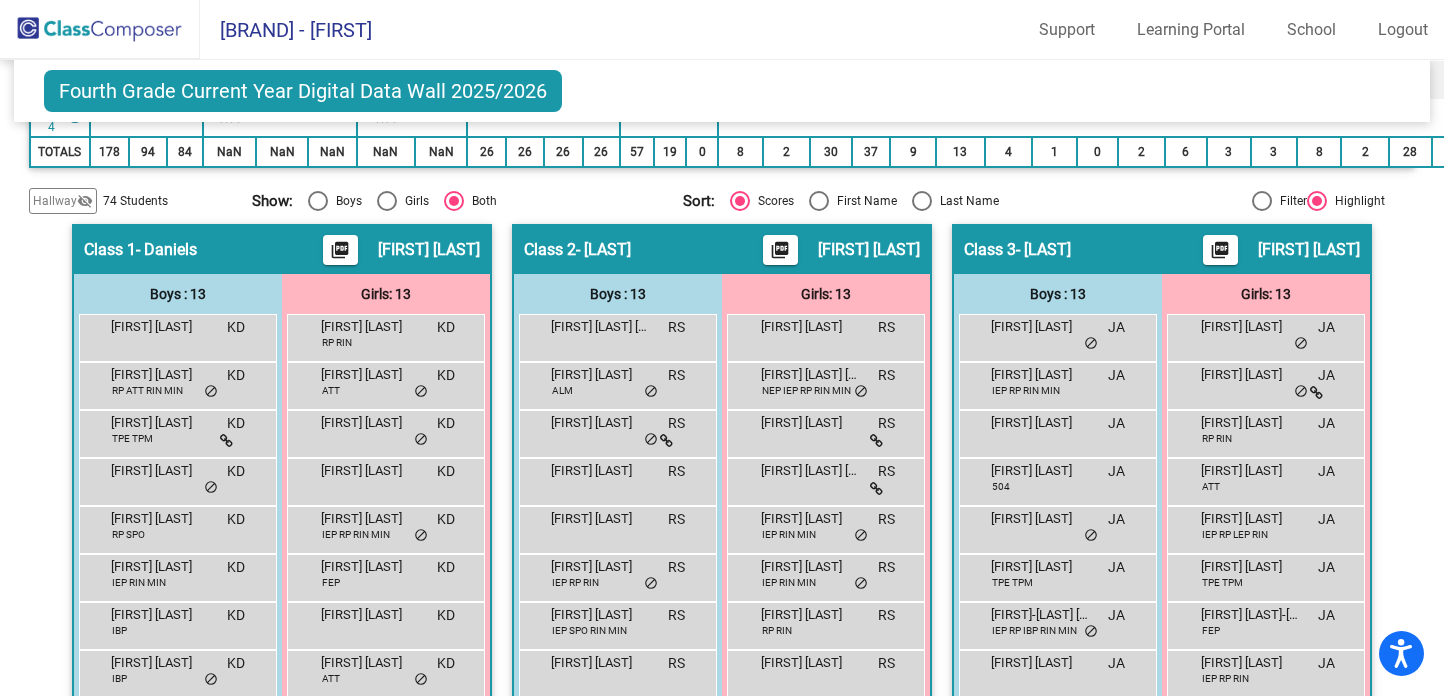 scroll, scrollTop: 357, scrollLeft: 0, axis: vertical 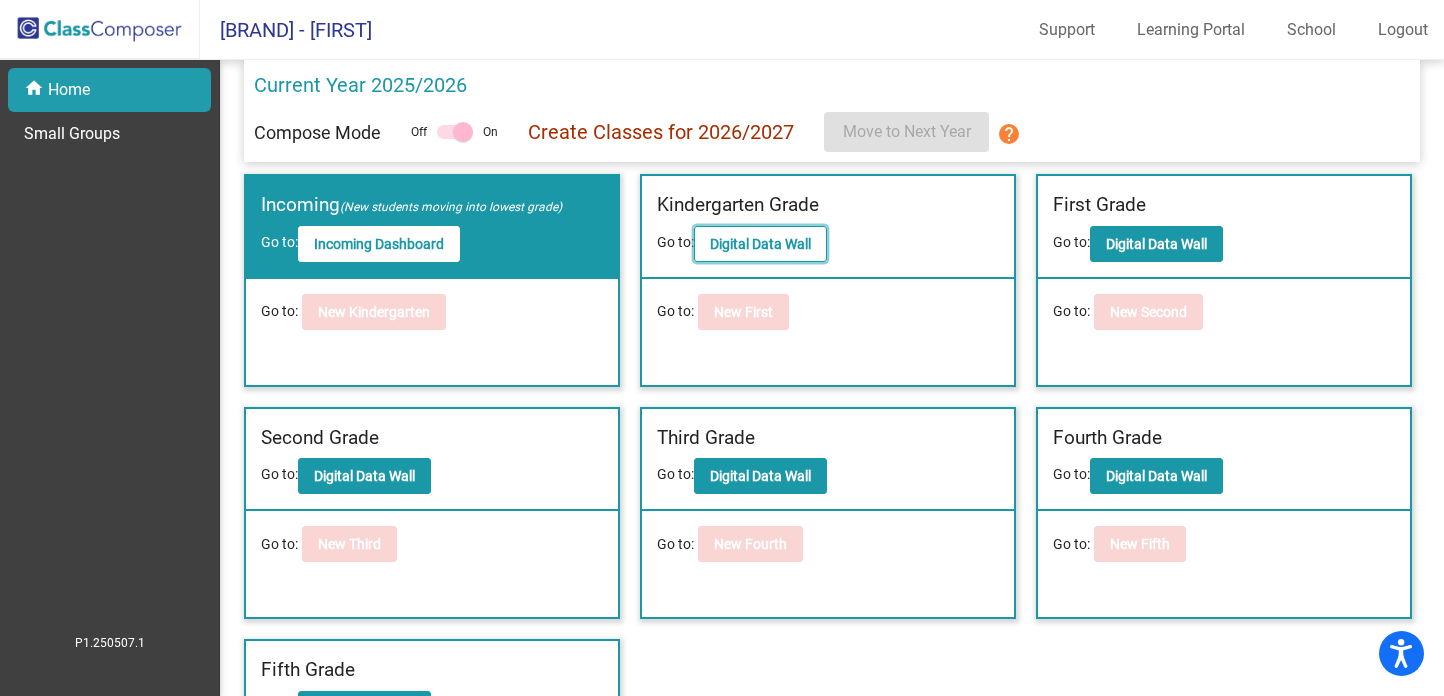 click on "Digital Data Wall" 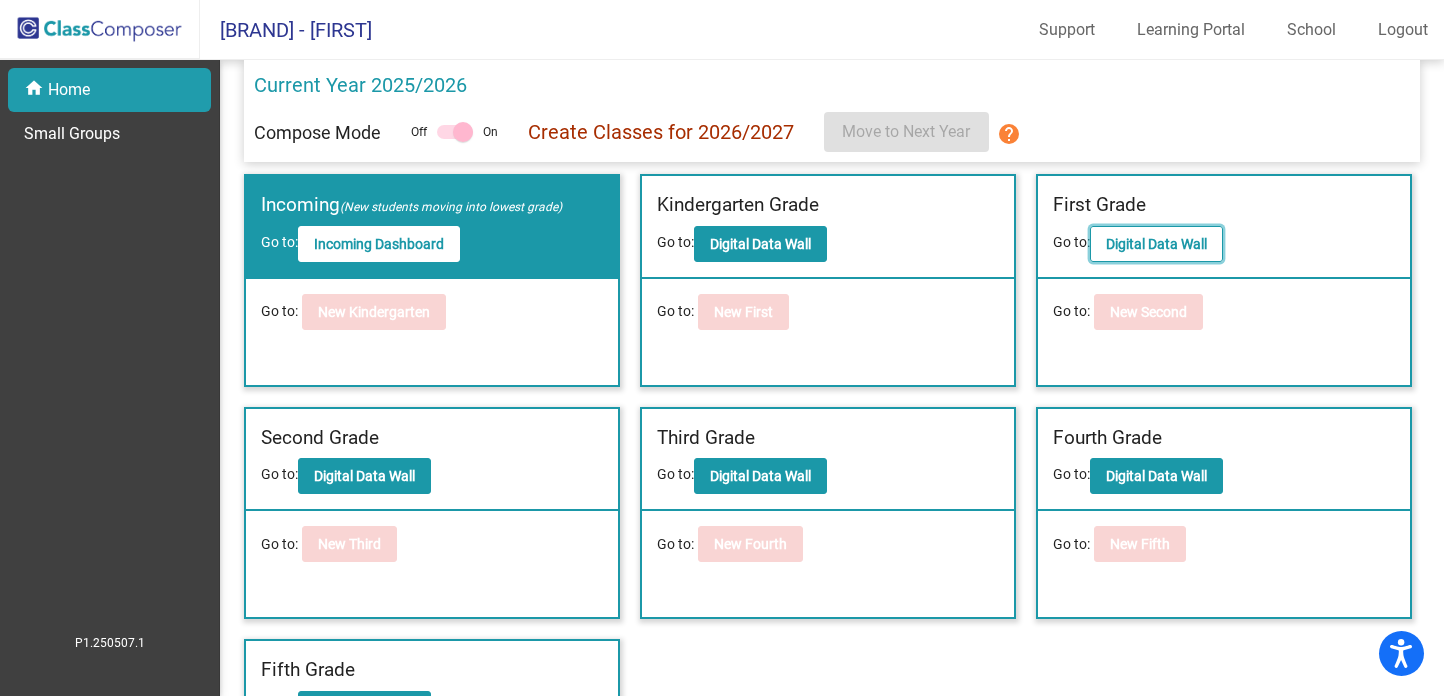 click on "Digital Data Wall" 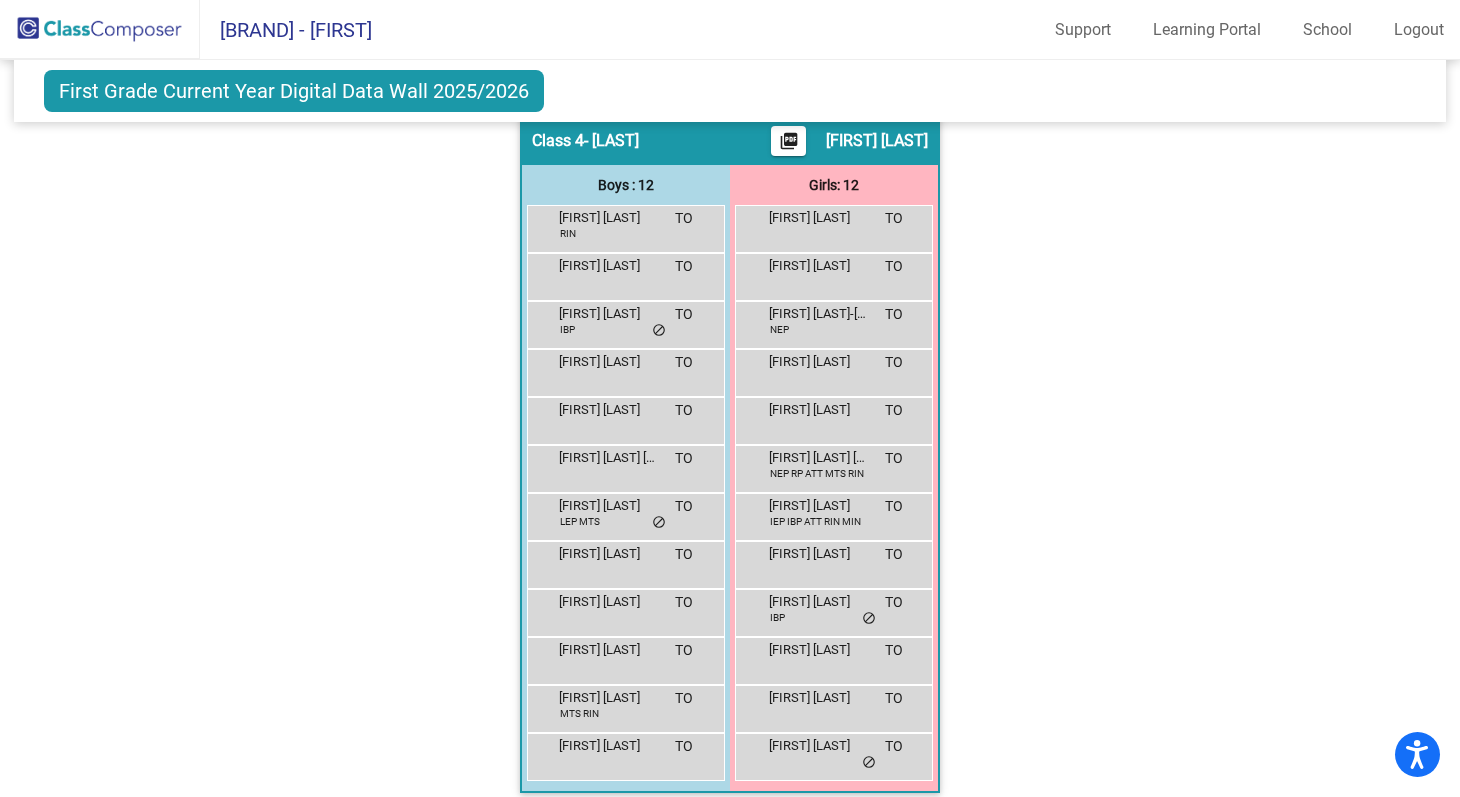 scroll, scrollTop: 1171, scrollLeft: 0, axis: vertical 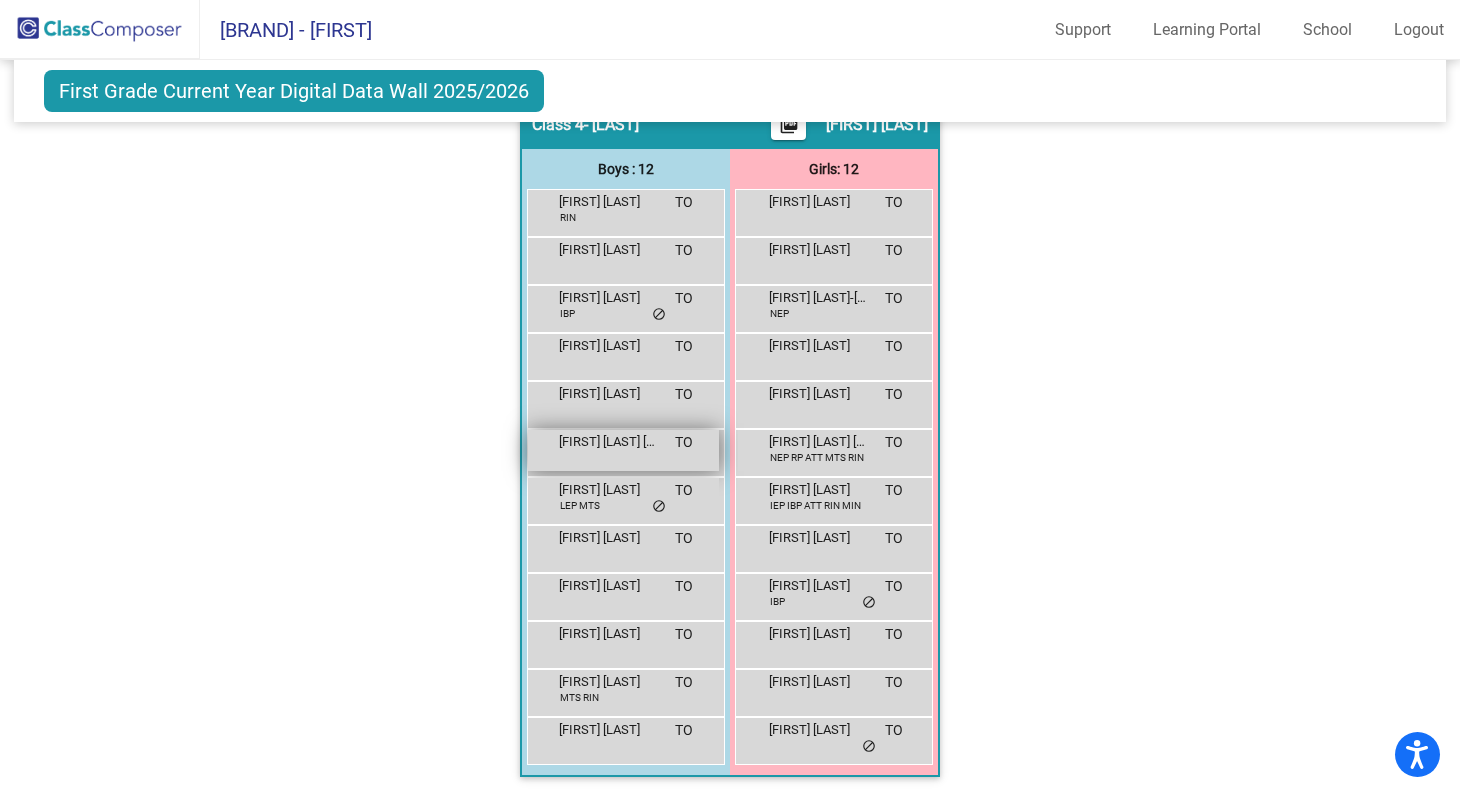 click on "[FIRST] [LAST] [LAST]" at bounding box center [609, 442] 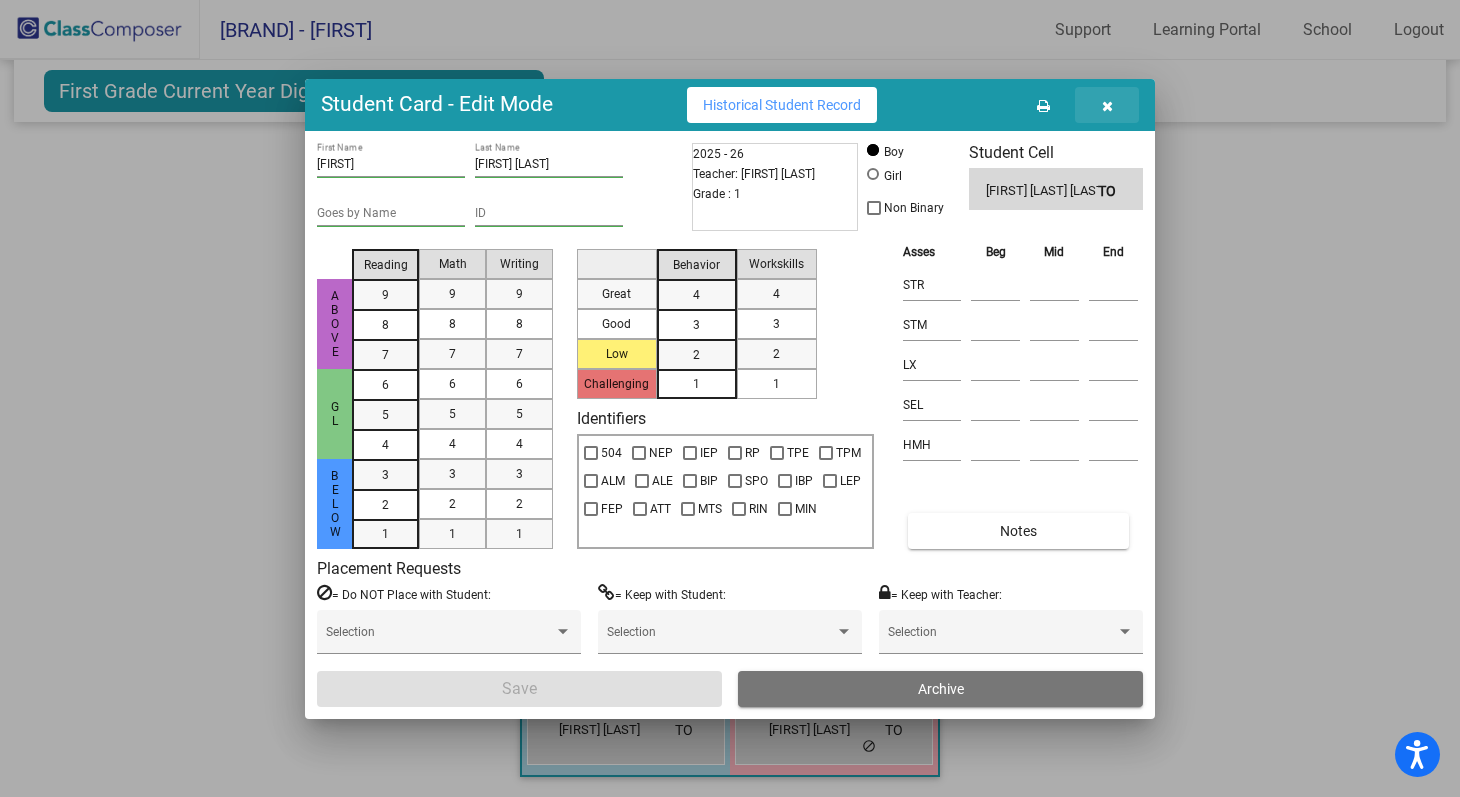 click at bounding box center (1107, 105) 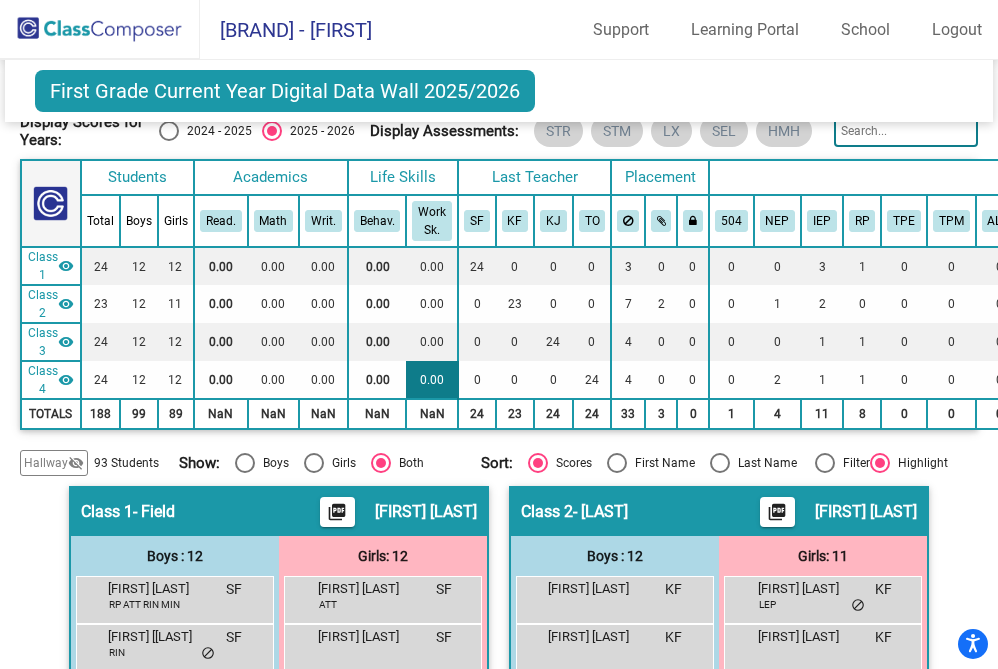 scroll, scrollTop: 0, scrollLeft: 0, axis: both 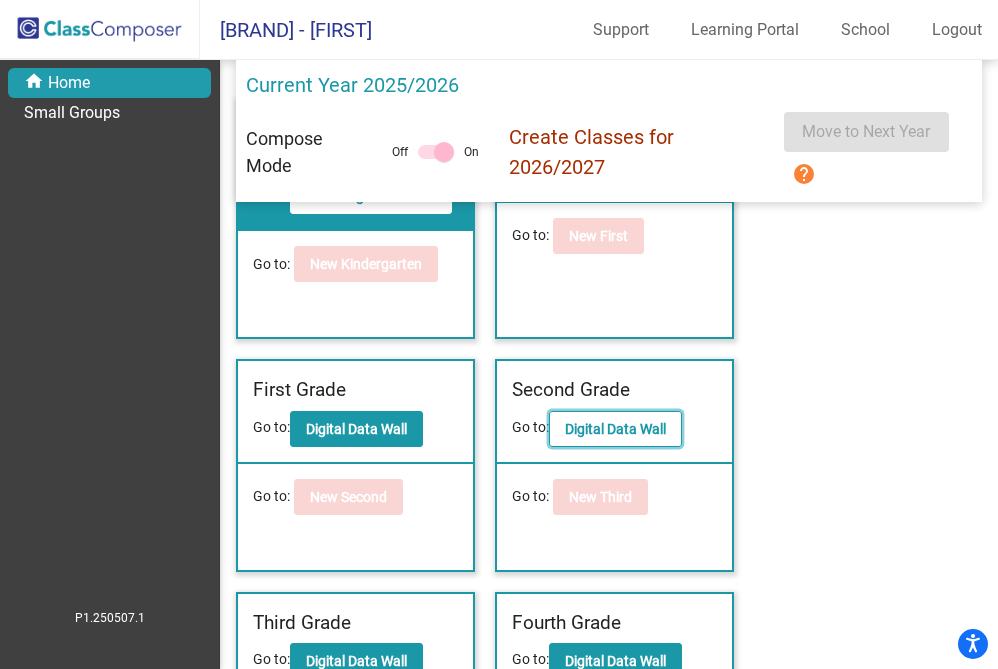 click on "Digital Data Wall" 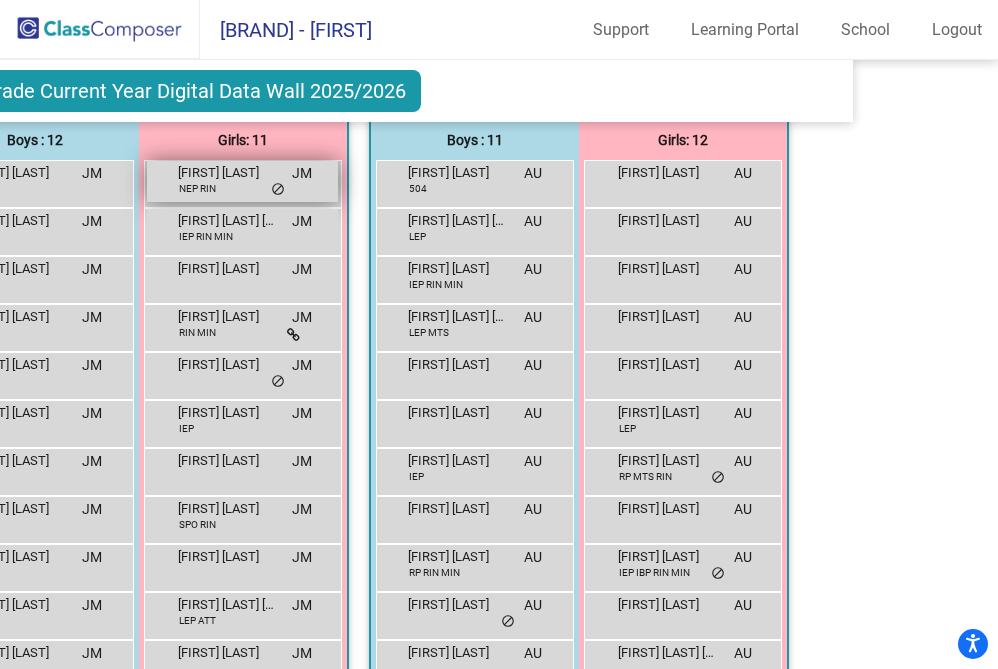 scroll, scrollTop: 1317, scrollLeft: 140, axis: both 